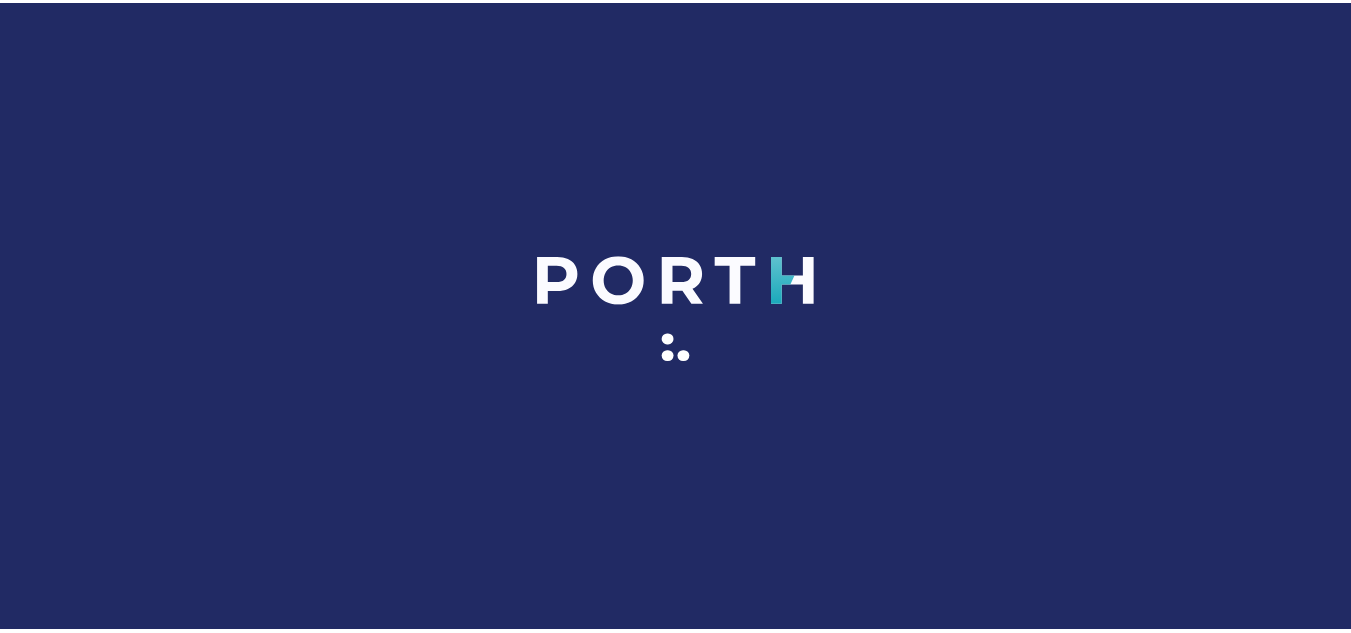 scroll, scrollTop: 0, scrollLeft: 0, axis: both 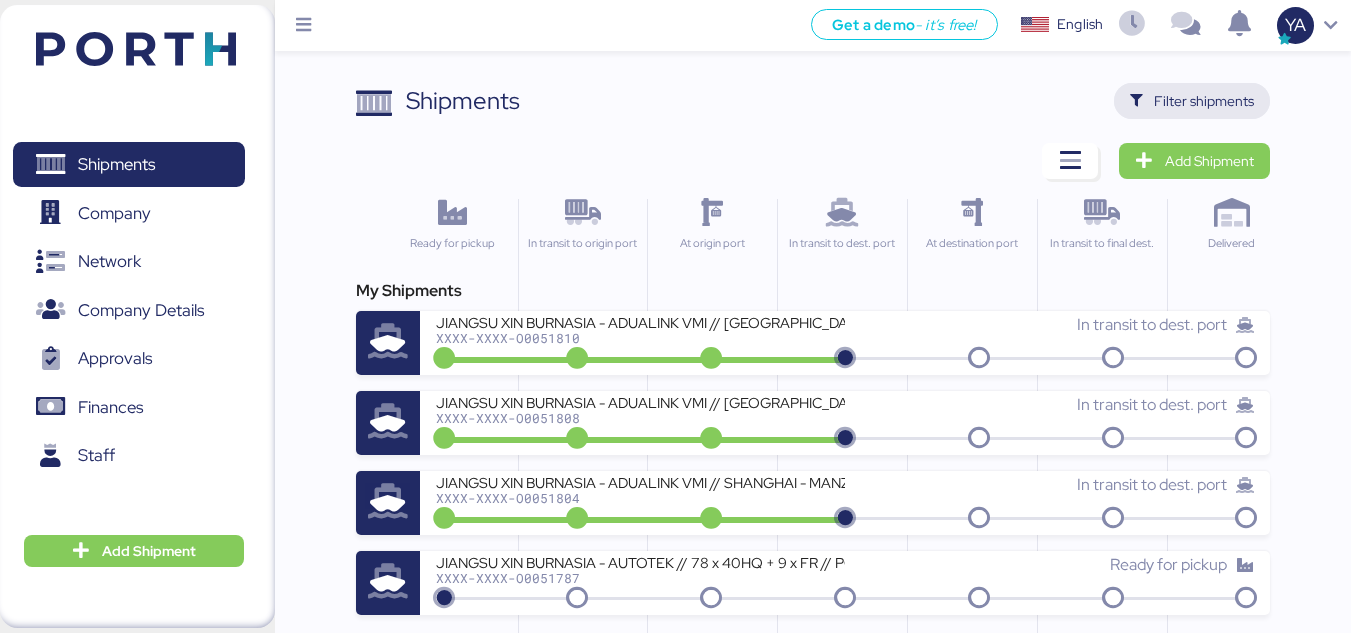 click on "Filter shipments" at bounding box center [1204, 101] 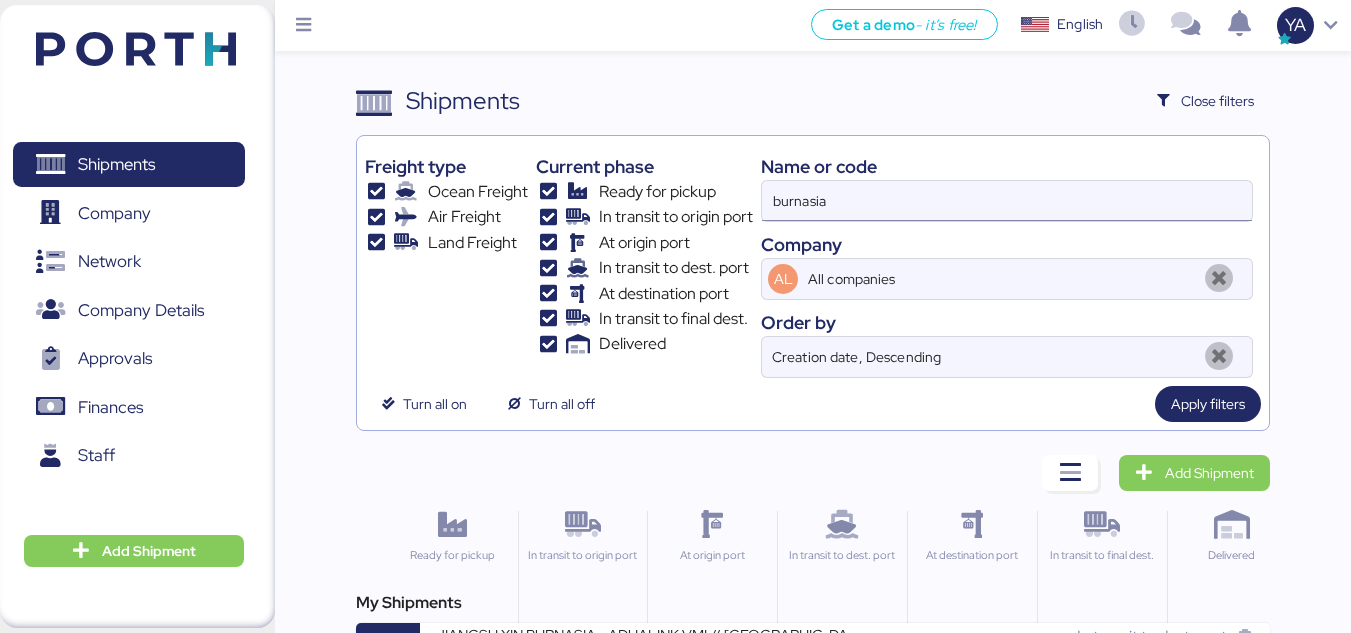click on "burnasia" at bounding box center (1007, 201) 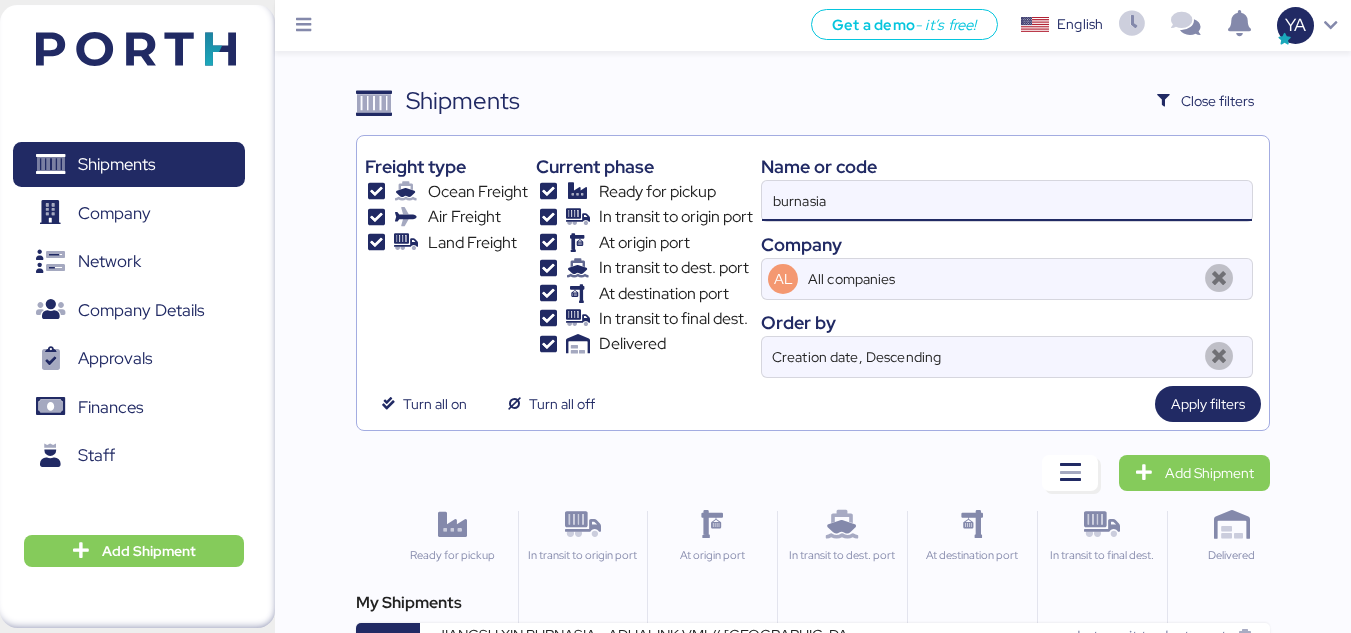 click on "burnasia" at bounding box center [1007, 201] 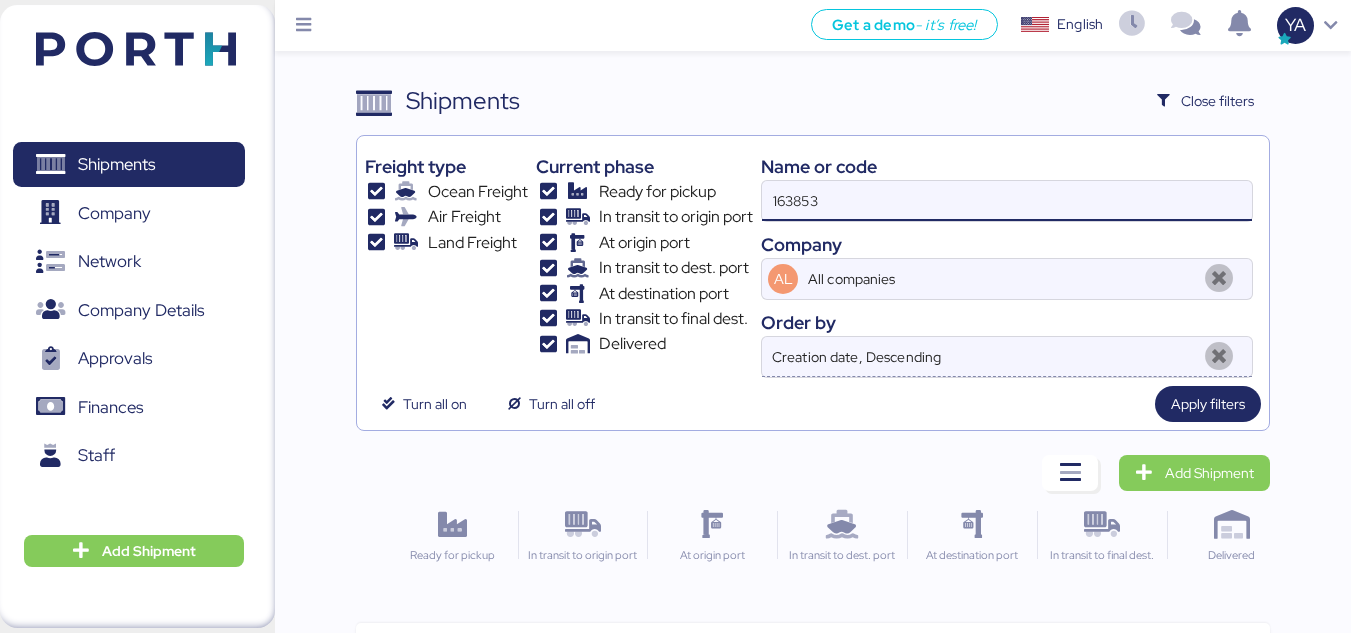 scroll, scrollTop: 80, scrollLeft: 0, axis: vertical 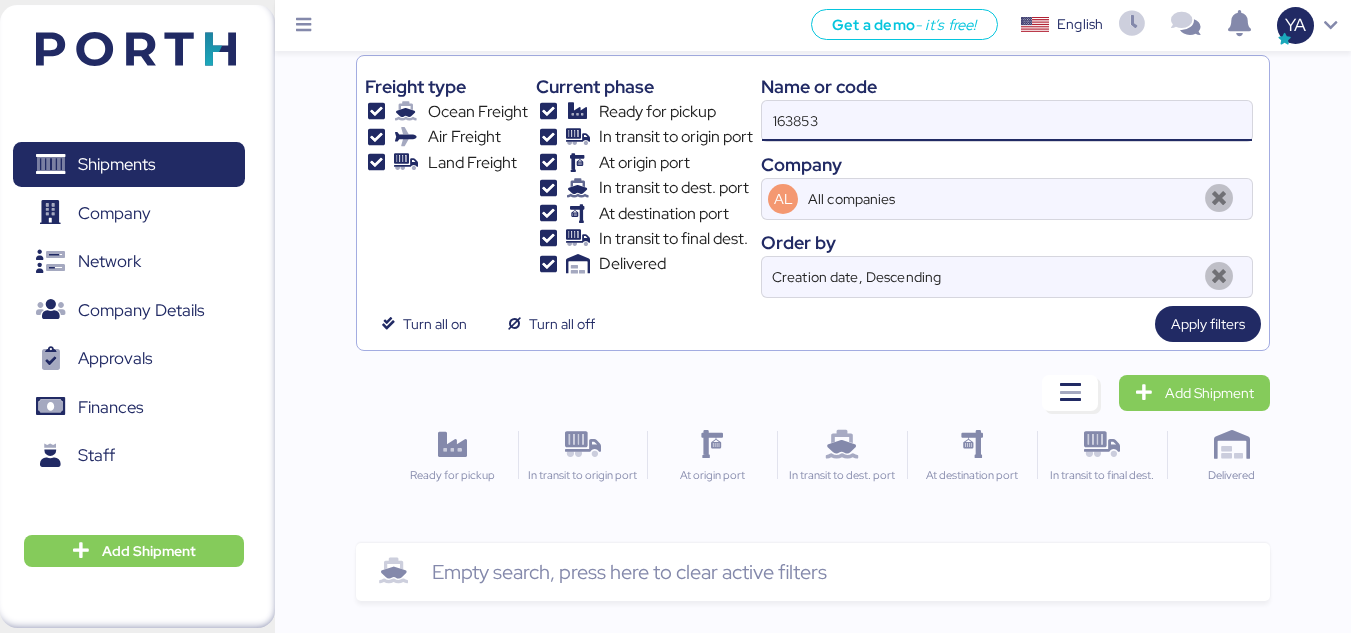 click on "163853" at bounding box center (1007, 121) 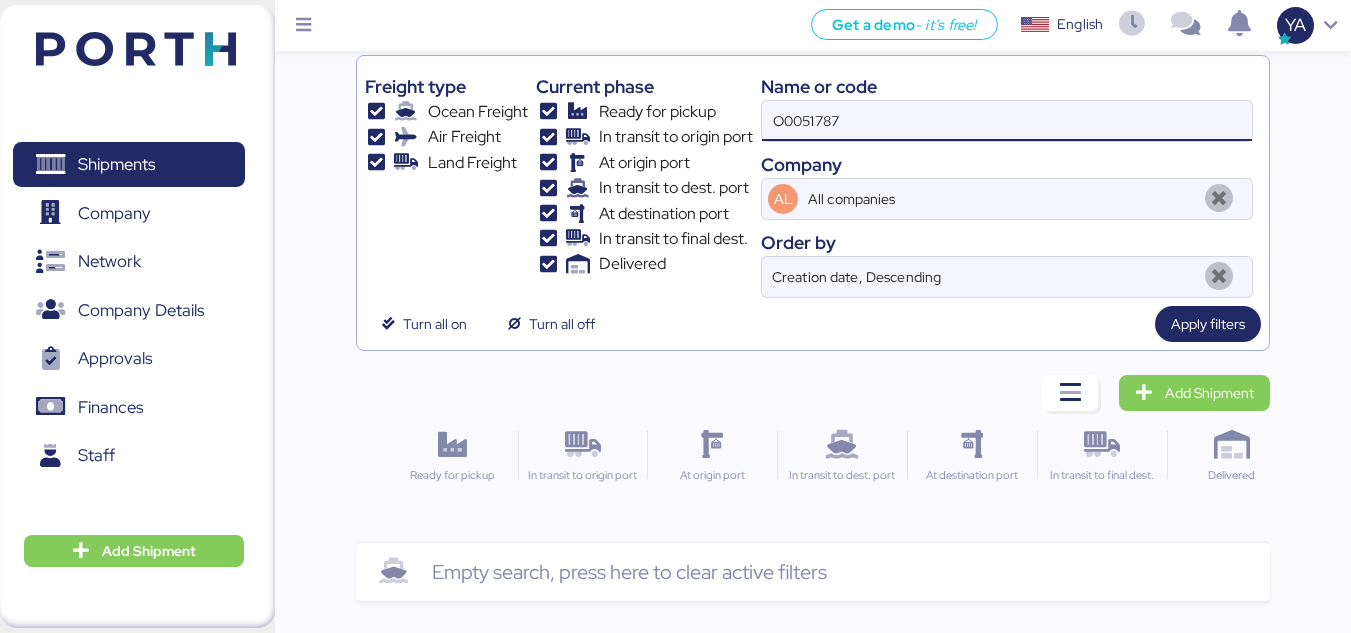 scroll, scrollTop: 0, scrollLeft: 0, axis: both 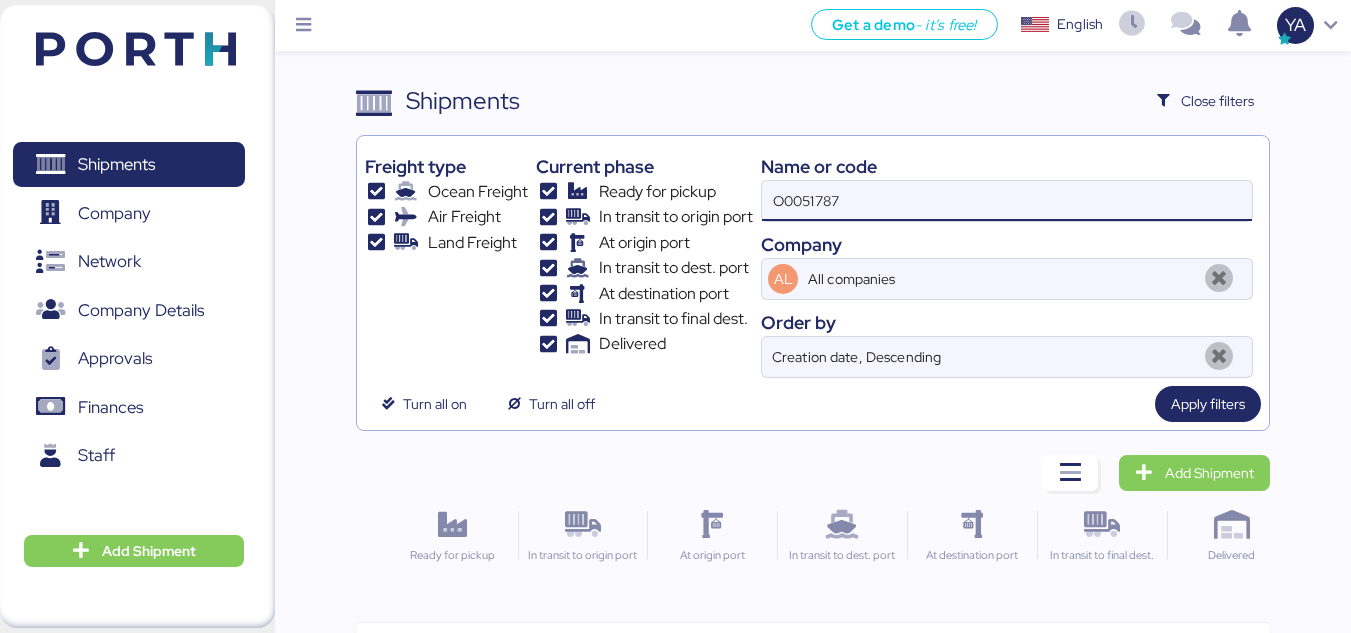 type on "O0051787" 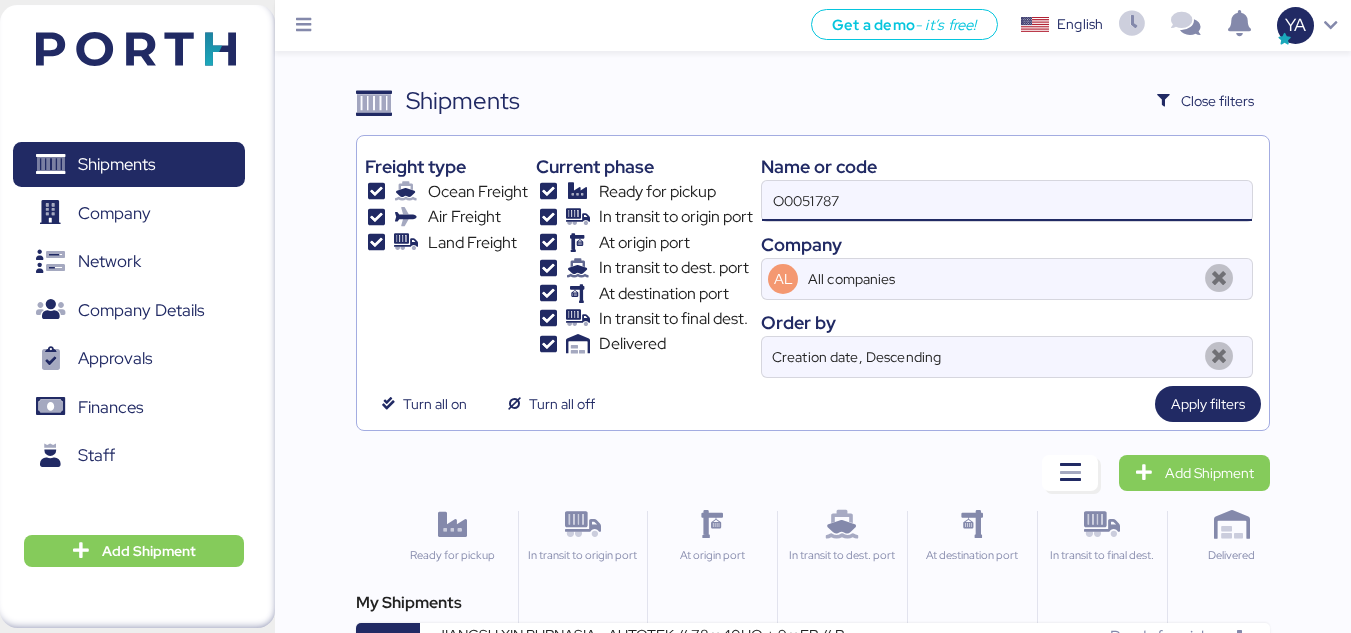 scroll, scrollTop: 70, scrollLeft: 0, axis: vertical 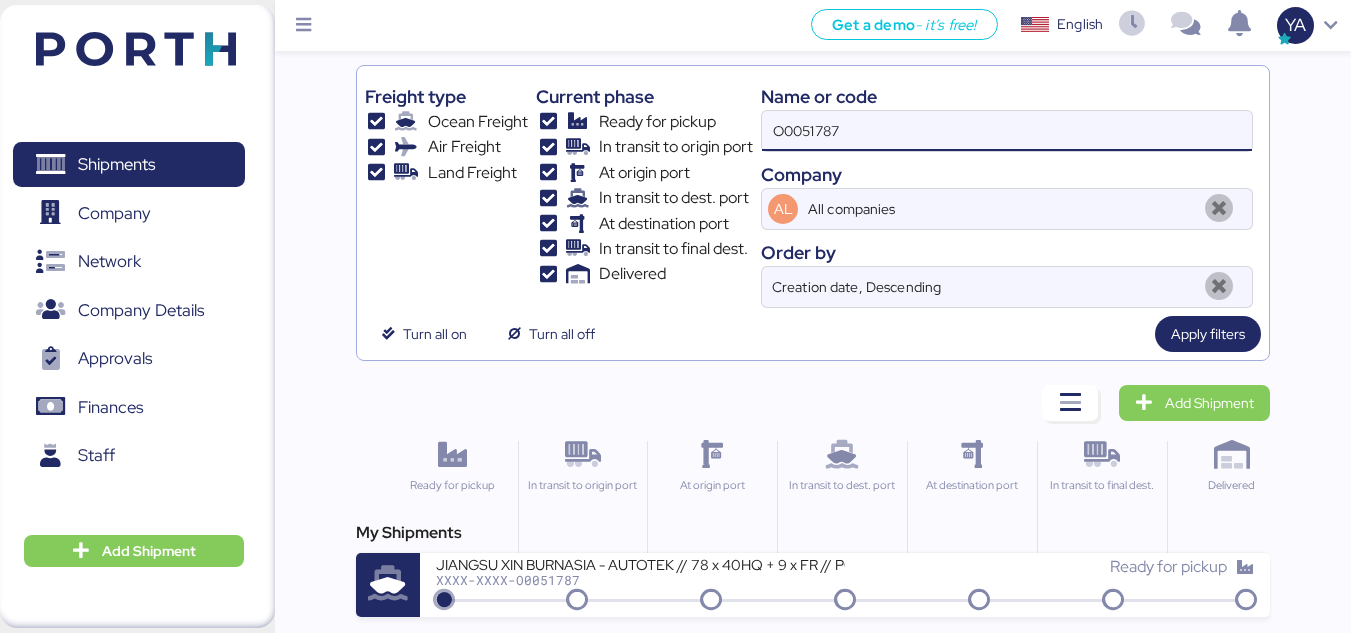 click on "My Shipments JIANGSU XIN BURNASIA - AUTOTEK // 78 x 40HQ + 9 x FR // POL: [GEOGRAPHIC_DATA] POD: MANZANILLO // HBL: // MBL: // BKG: XXXX-XXXX-O0051787 Ready for pickup" at bounding box center [813, 569] 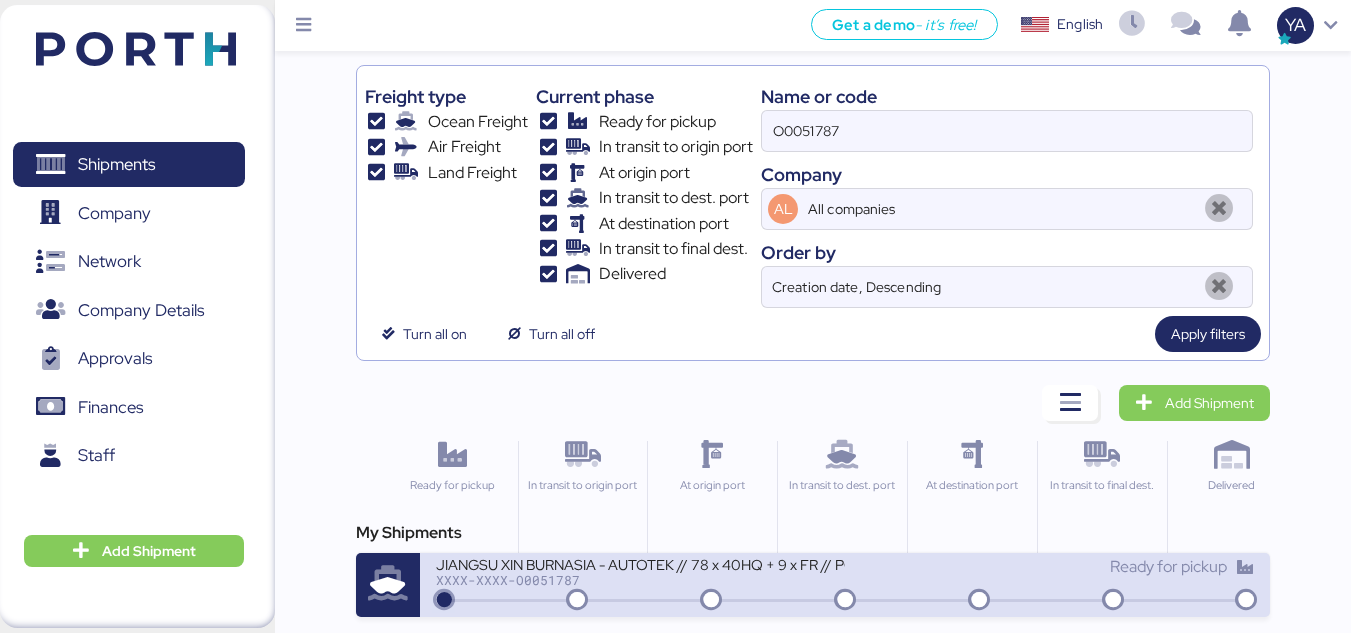click on "JIANGSU XIN BURNASIA - AUTOTEK // 78 x 40HQ + 9 x FR // POL: [GEOGRAPHIC_DATA] POD: MANZANILLO // HBL: // MBL: // BKG:" at bounding box center [640, 563] 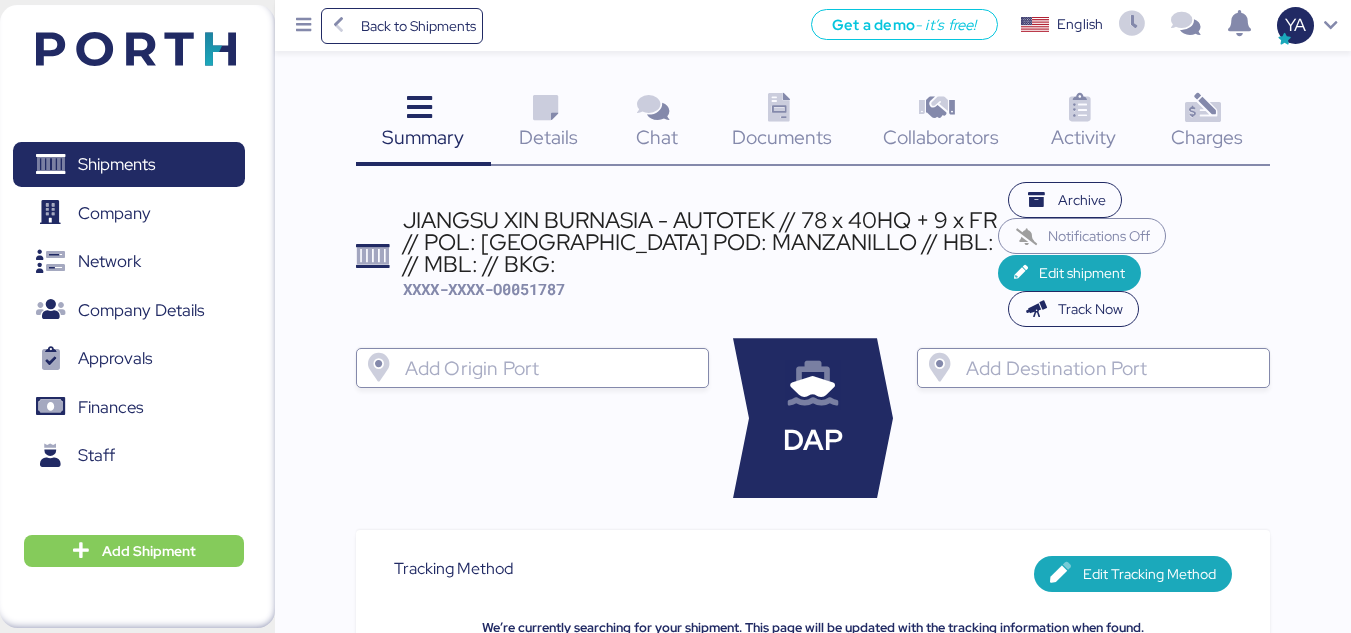 click on "Charges 0" at bounding box center [1207, 124] 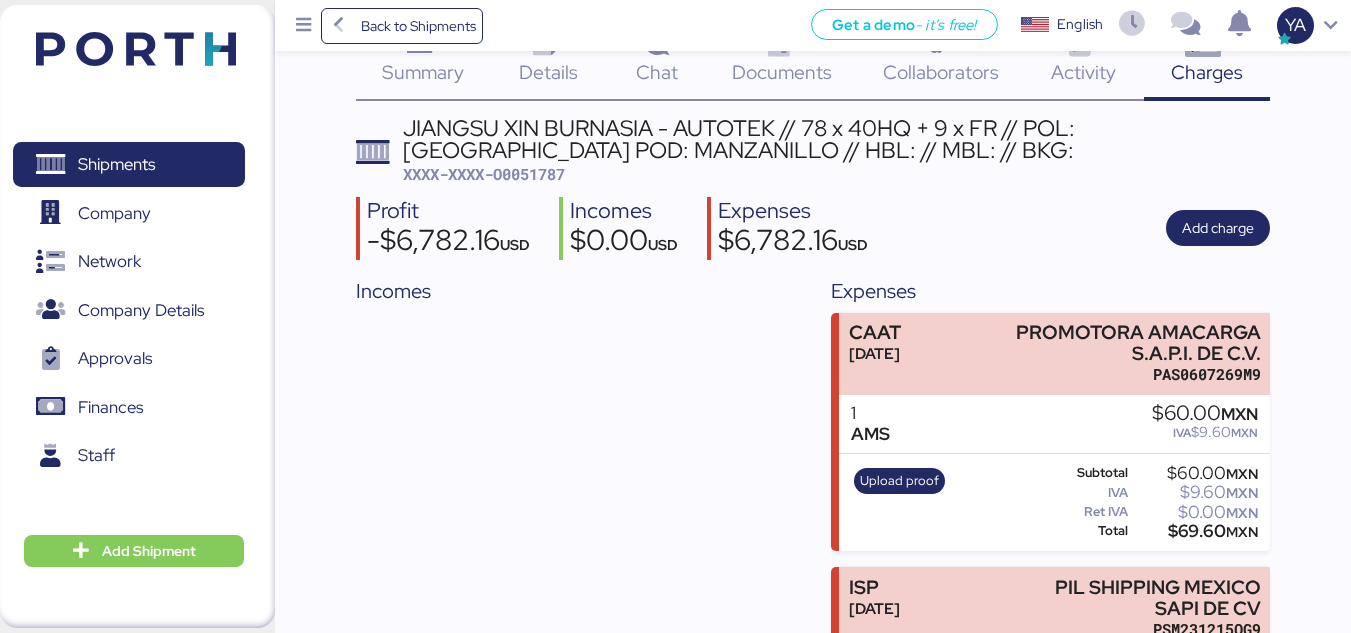 scroll, scrollTop: 66, scrollLeft: 0, axis: vertical 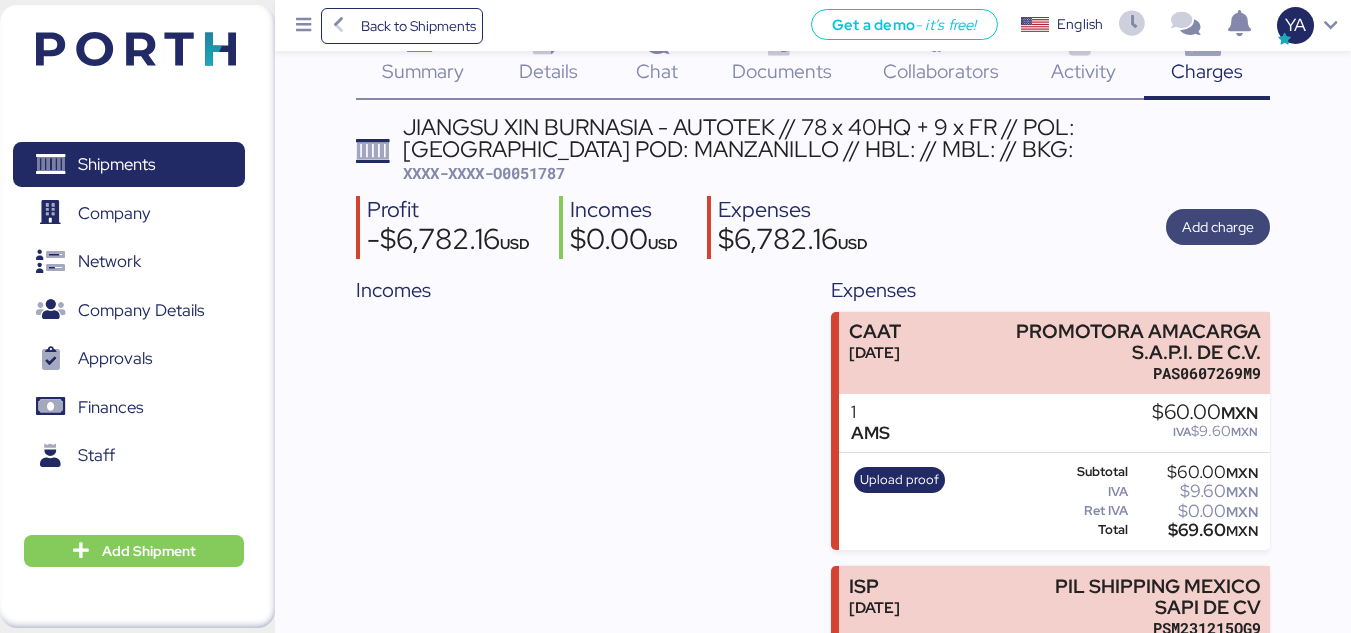 click on "Add charge" at bounding box center [1218, 227] 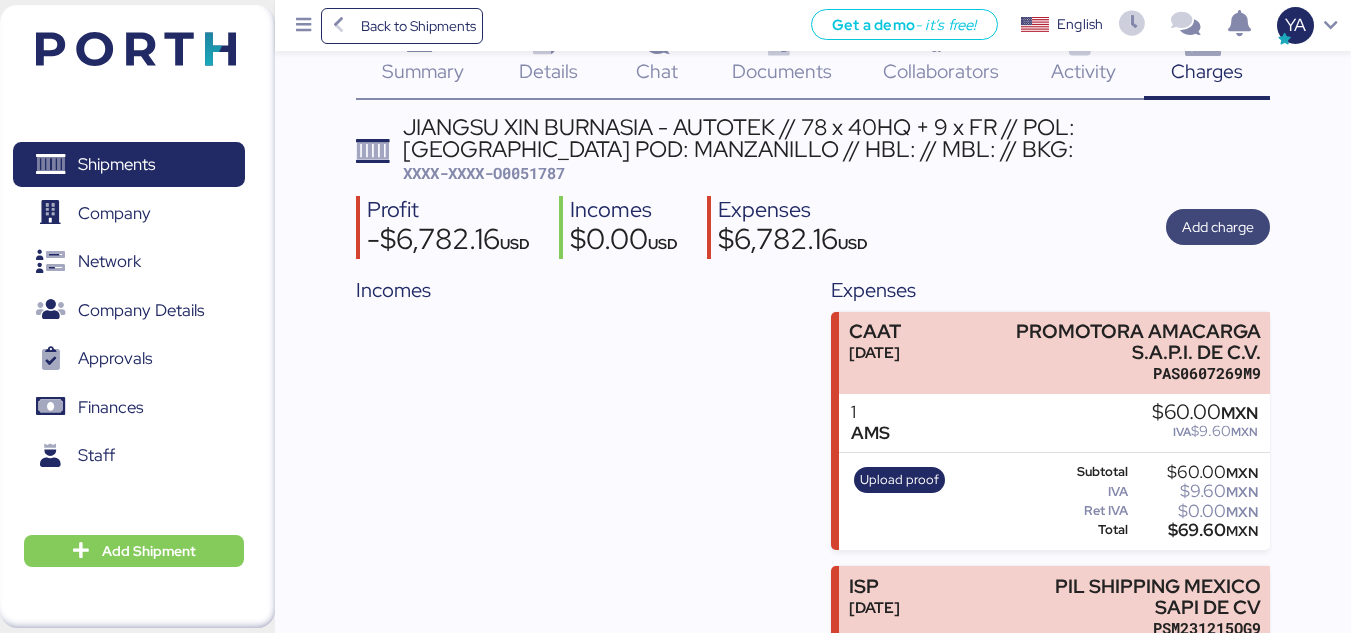 scroll, scrollTop: 0, scrollLeft: 0, axis: both 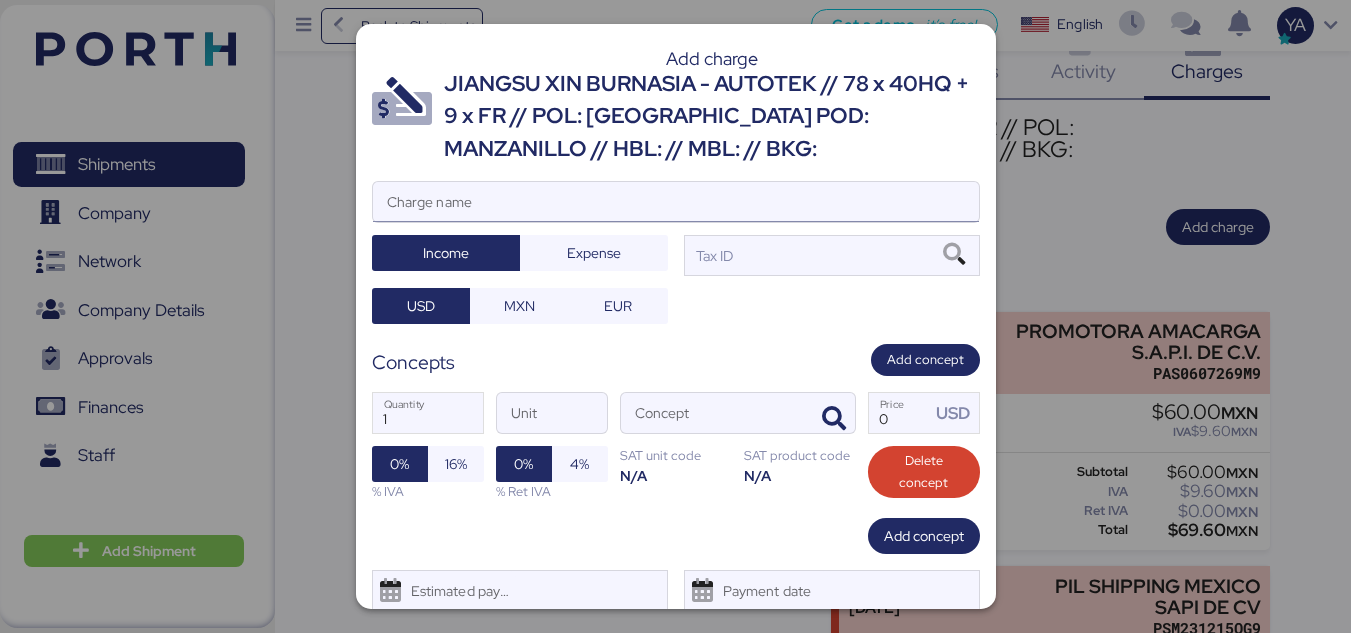click on "Charge name" at bounding box center [676, 202] 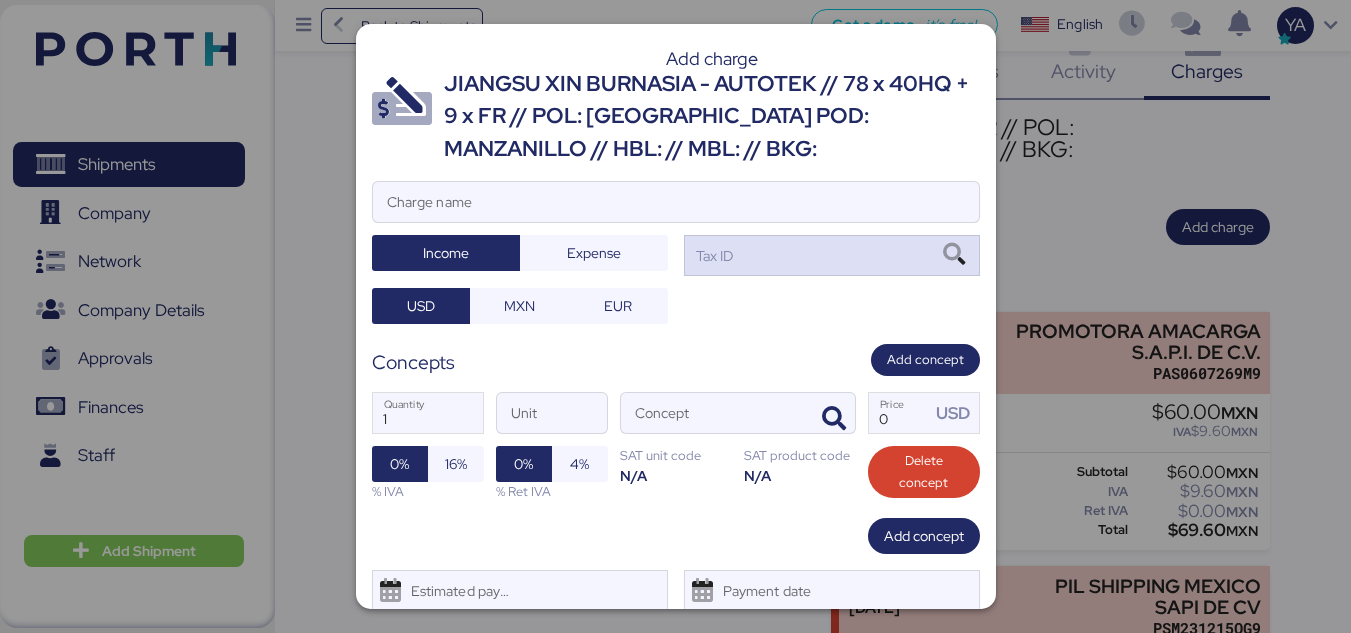 click on "Tax ID" at bounding box center [832, 255] 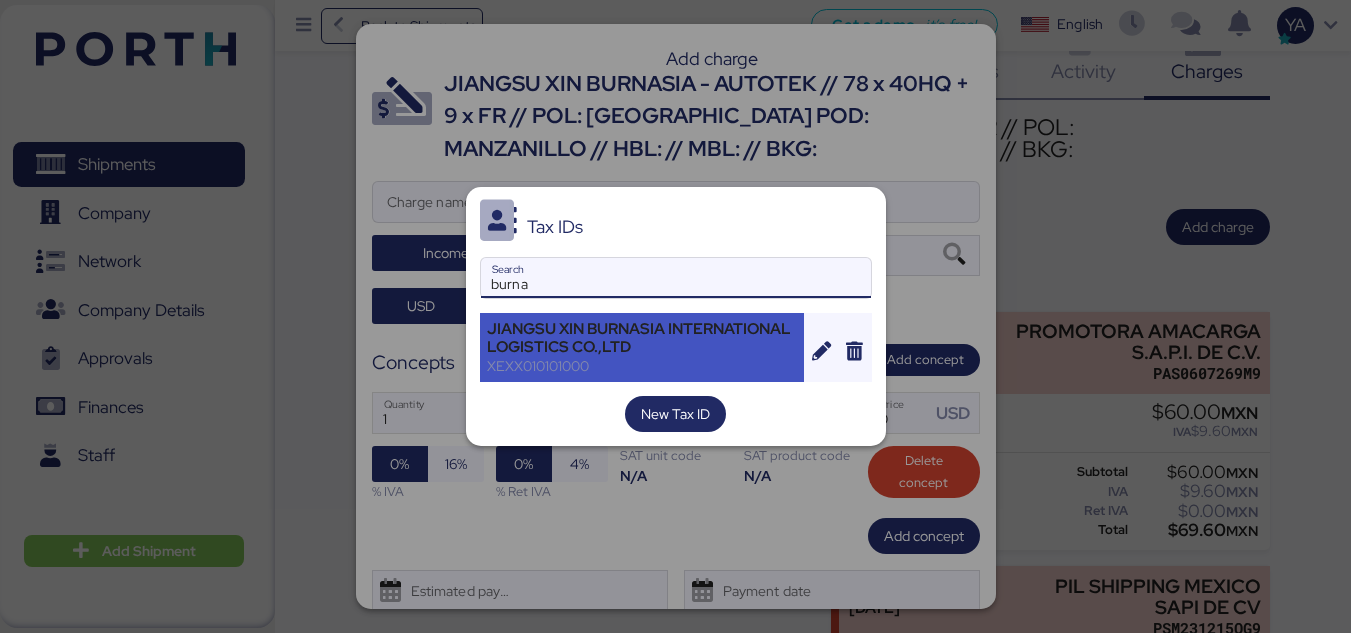 type on "burna" 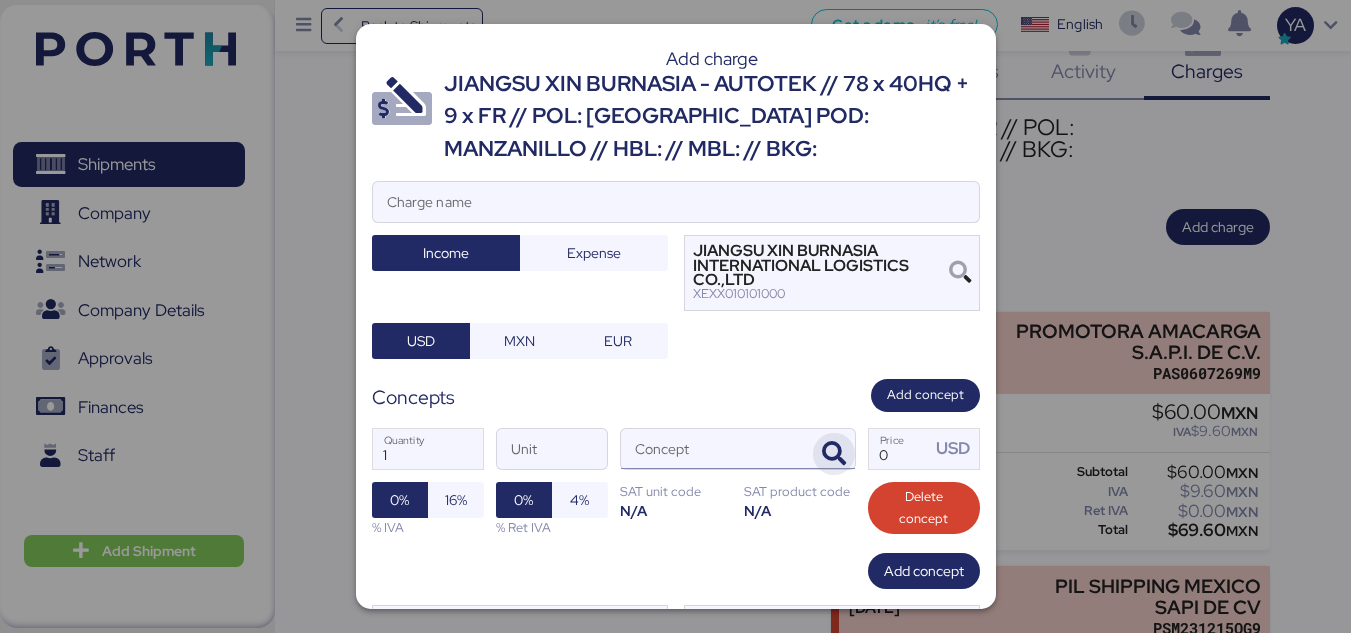 click at bounding box center [834, 454] 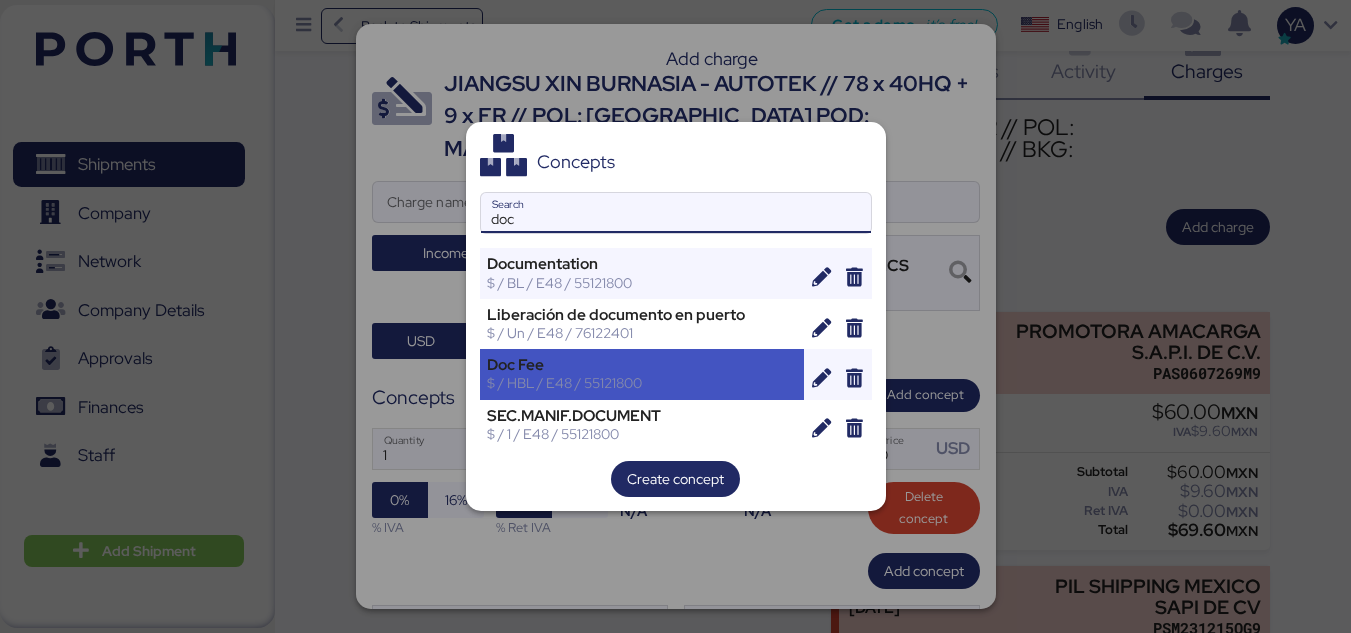 type on "doc" 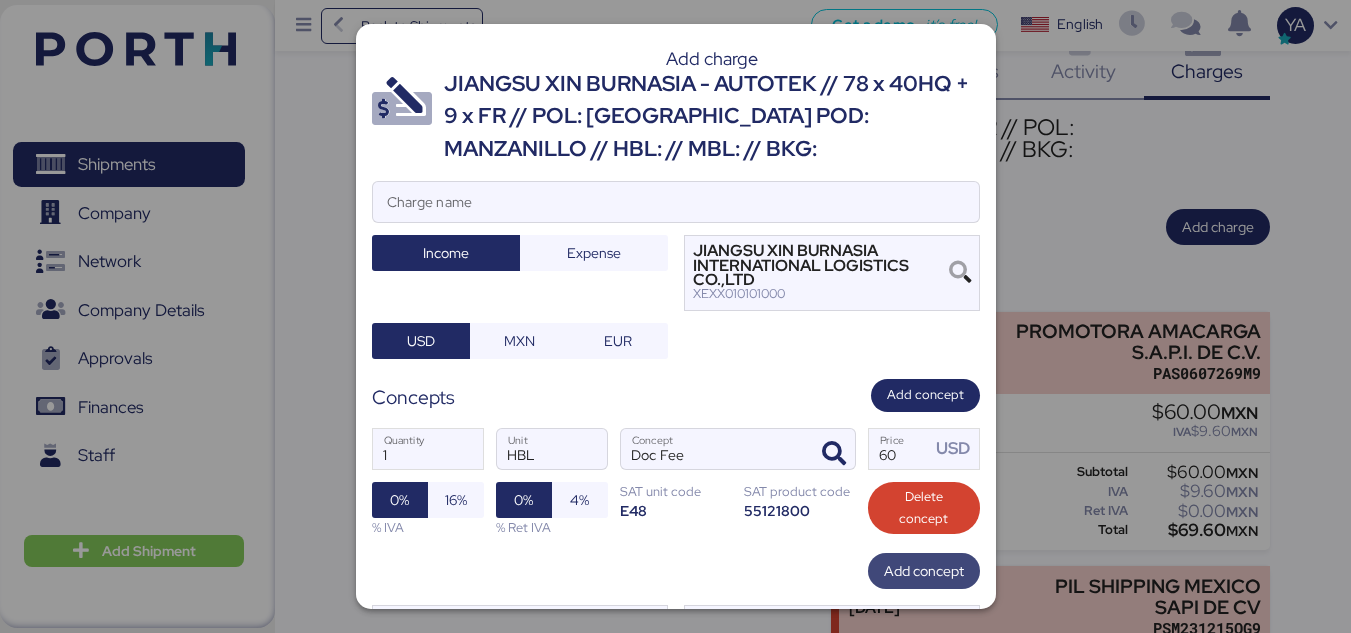 click on "Add concept" at bounding box center [924, 571] 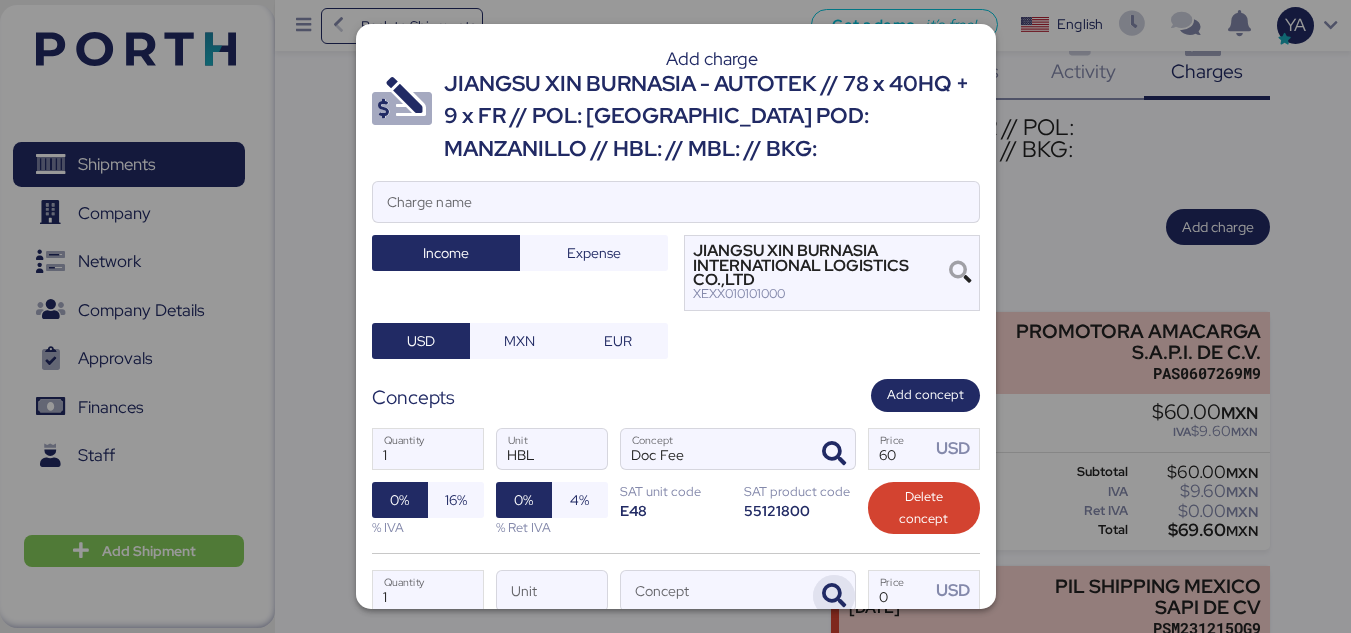 click at bounding box center (834, 596) 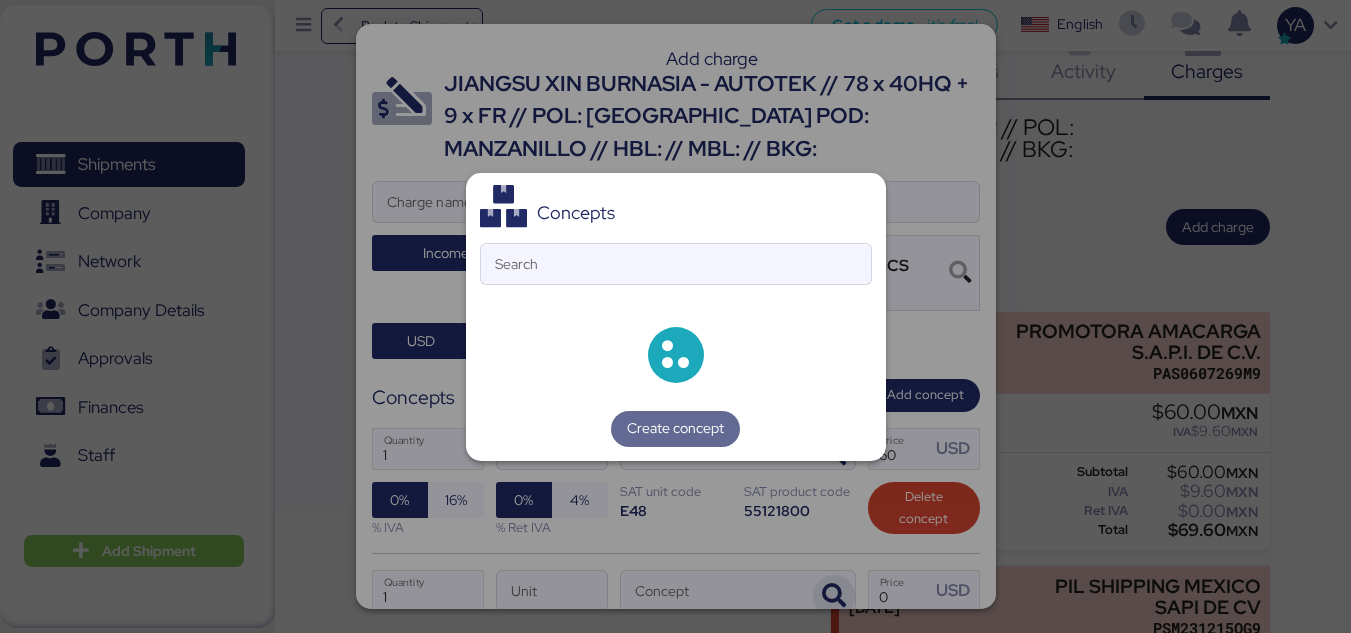 scroll, scrollTop: 8, scrollLeft: 0, axis: vertical 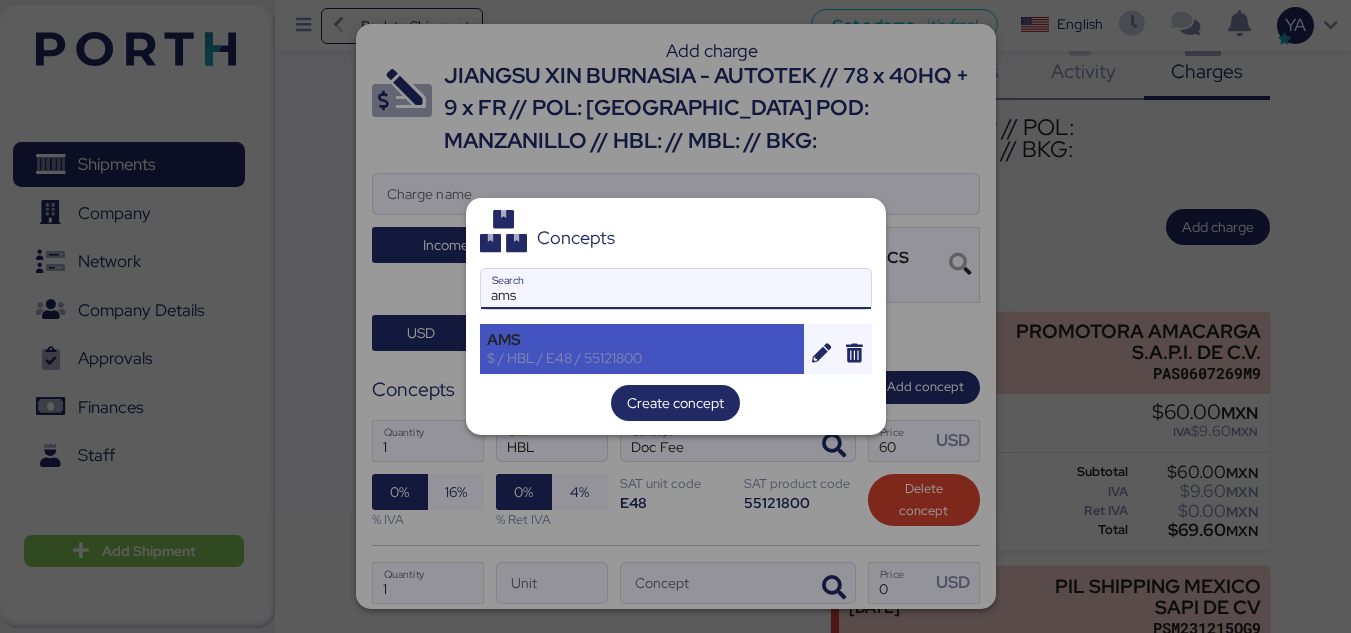 type on "ams" 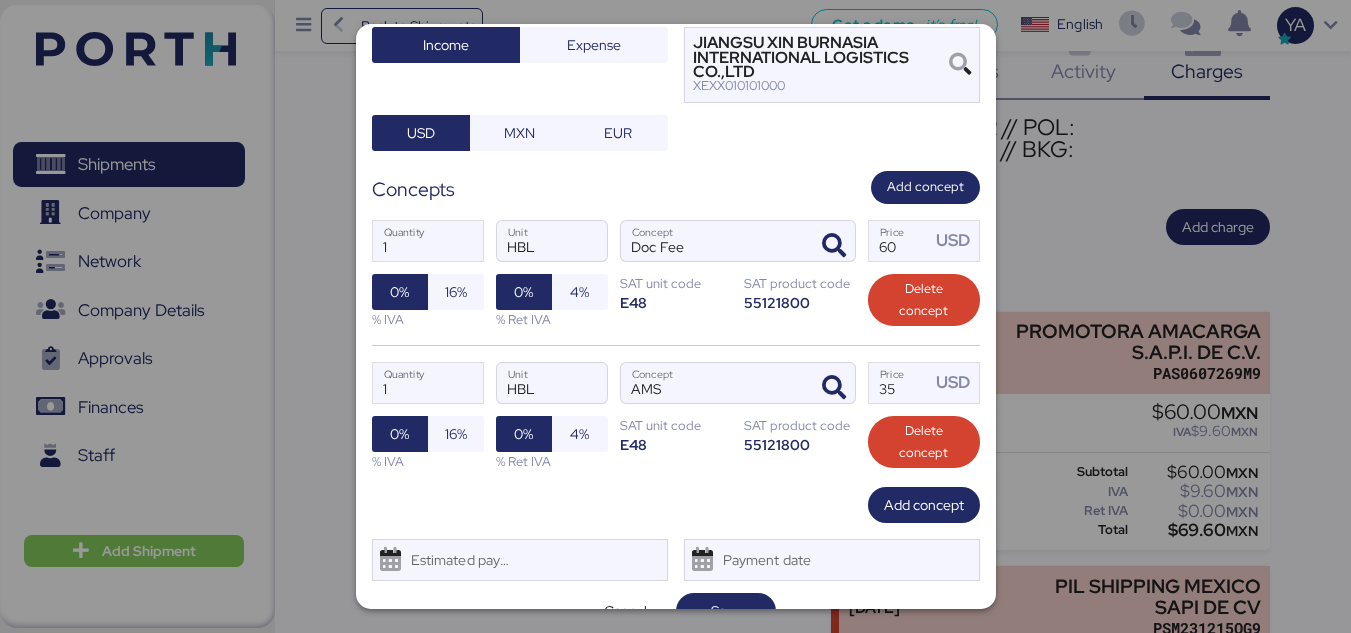 scroll, scrollTop: 211, scrollLeft: 0, axis: vertical 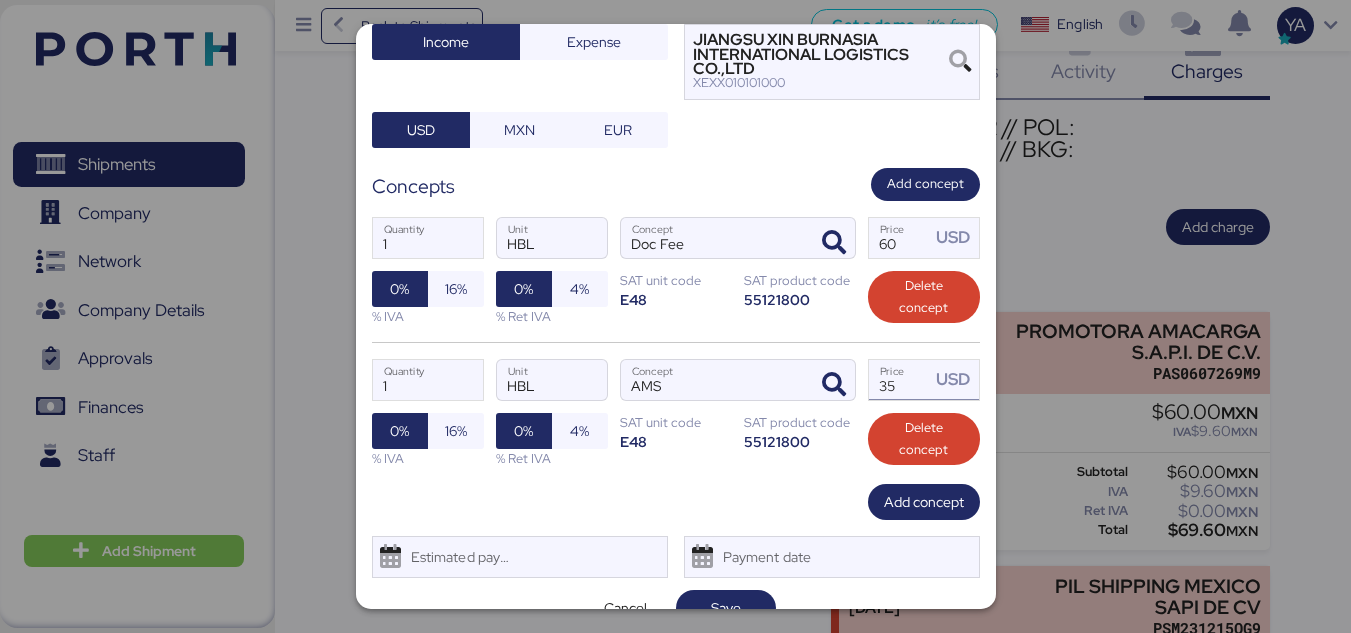 click on "35" at bounding box center [900, 380] 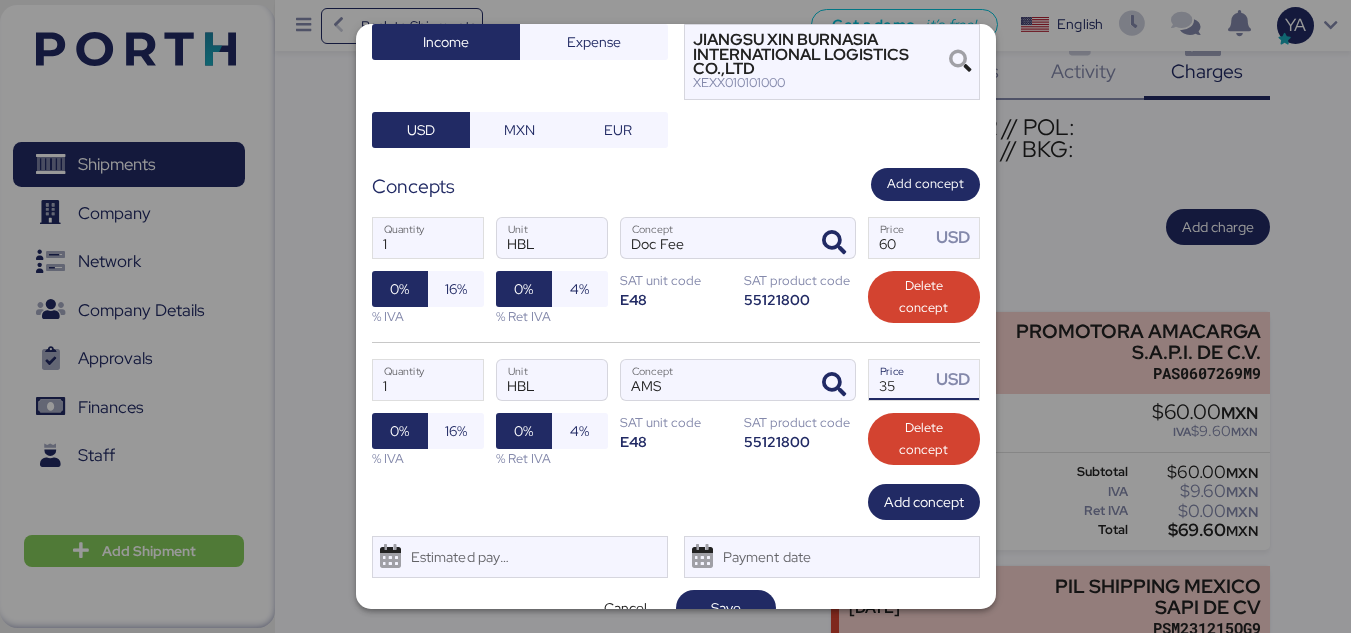 click on "35" at bounding box center (900, 380) 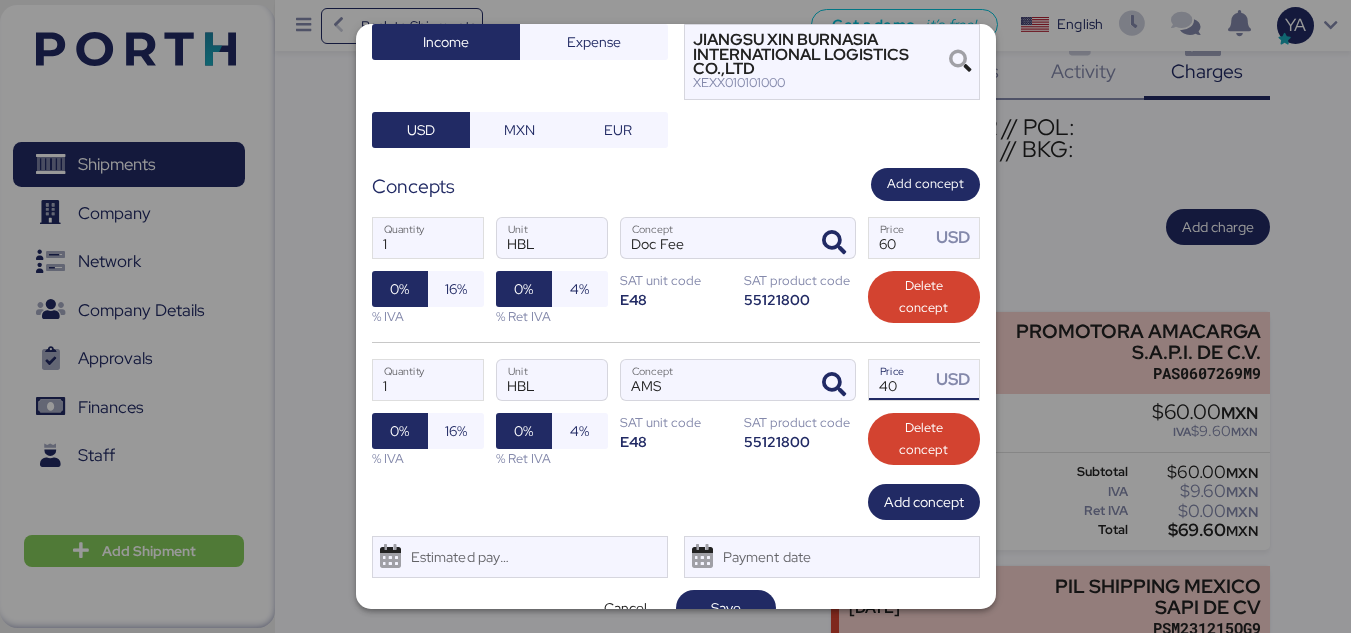 type on "40" 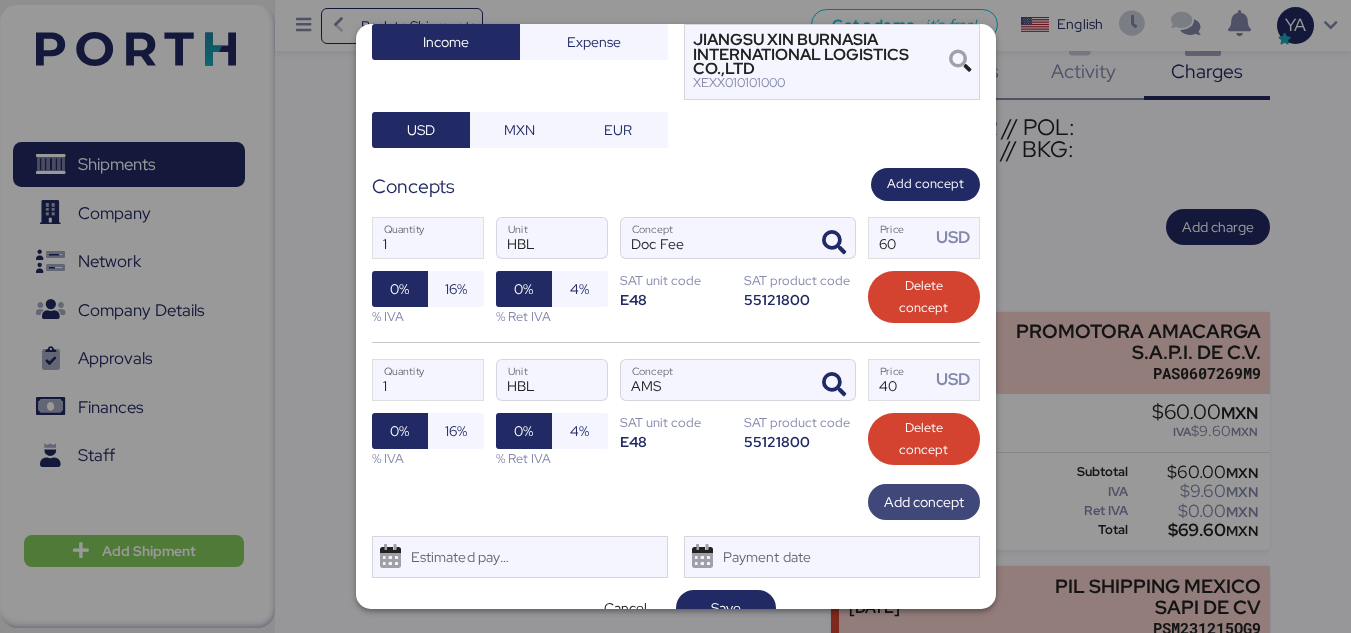 click on "Add concept" at bounding box center (924, 502) 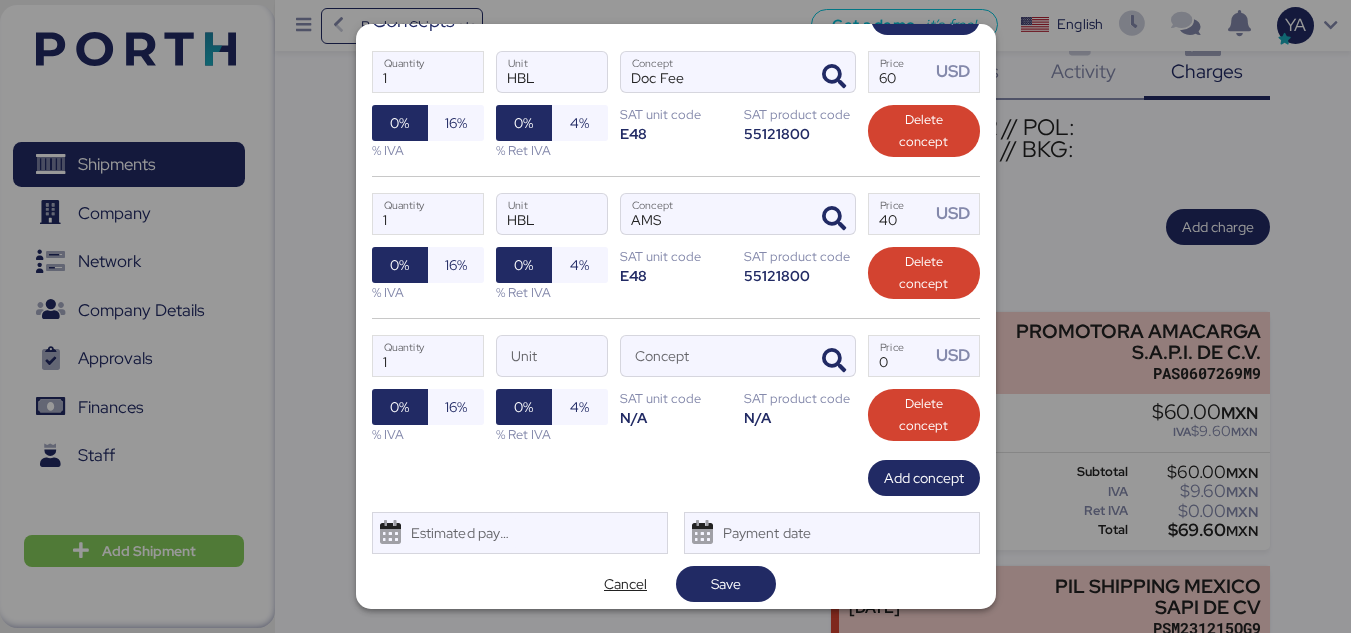 scroll, scrollTop: 378, scrollLeft: 0, axis: vertical 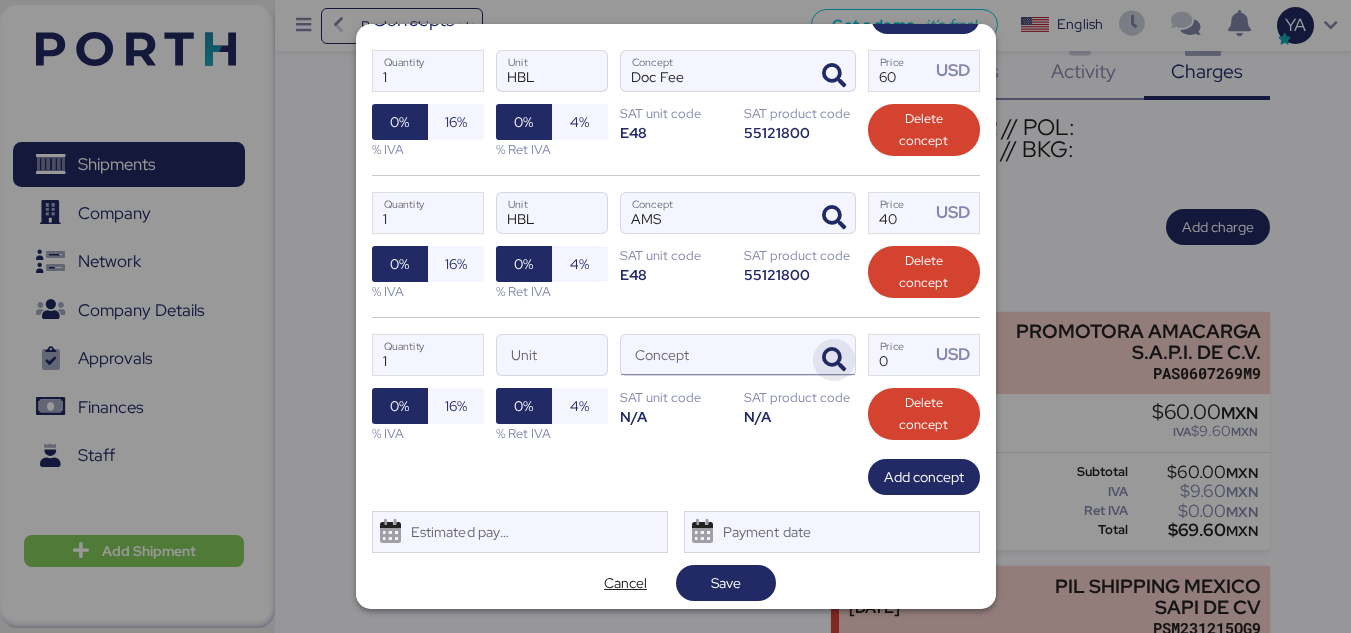 click at bounding box center (834, 360) 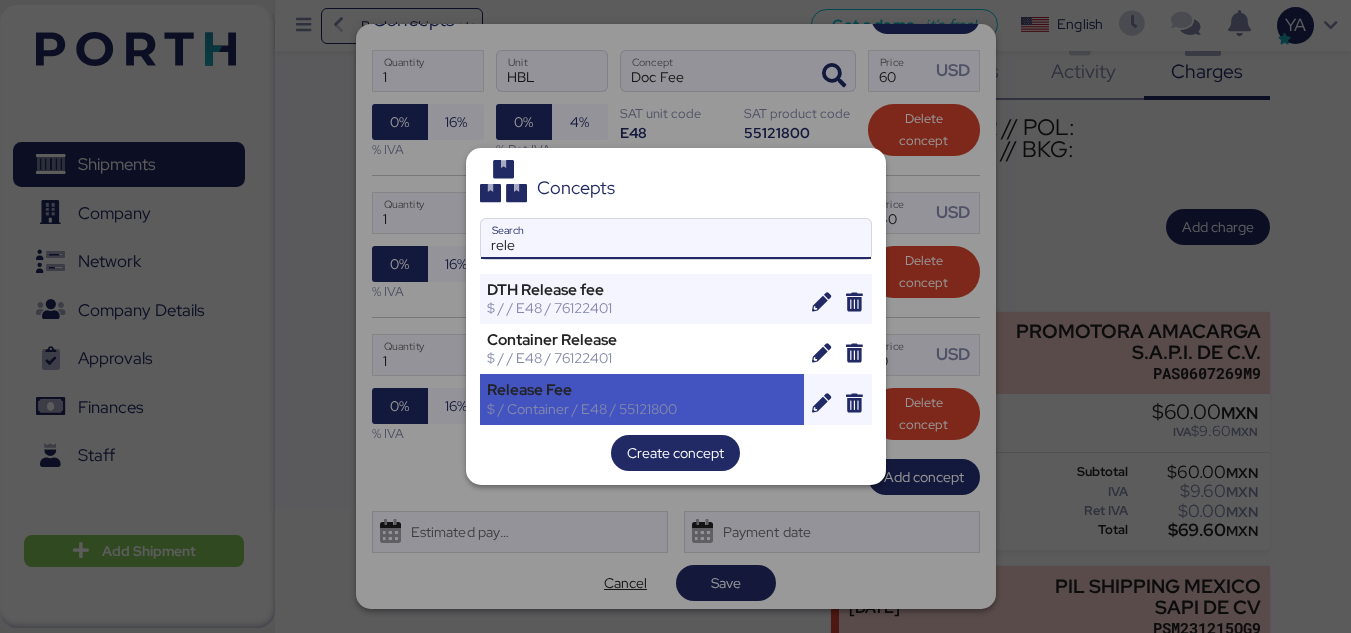 type on "rele" 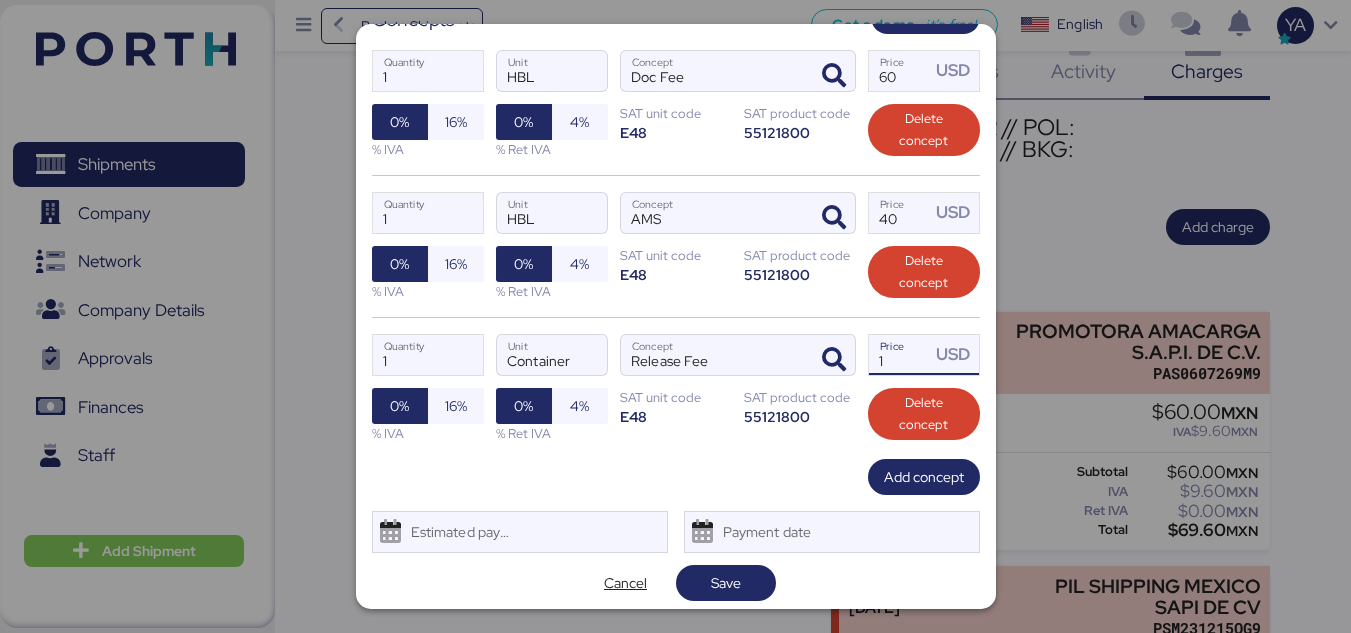 click on "1" at bounding box center [900, 355] 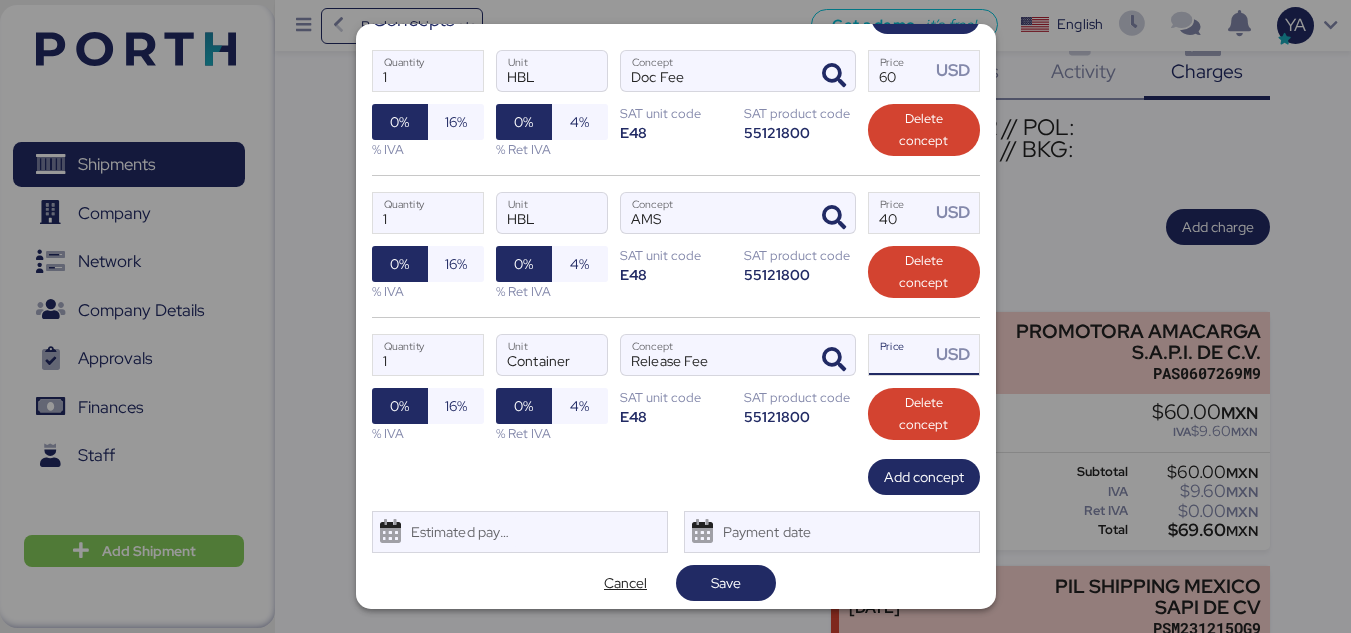 paste on "11390" 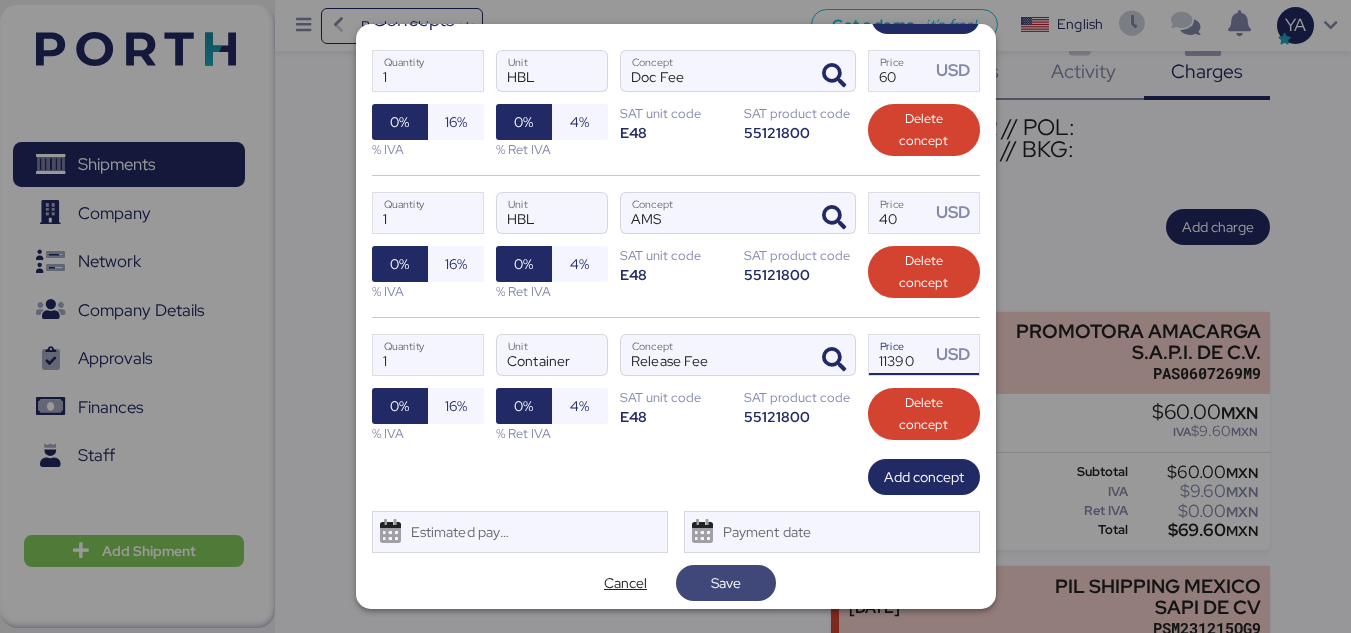 type on "11390" 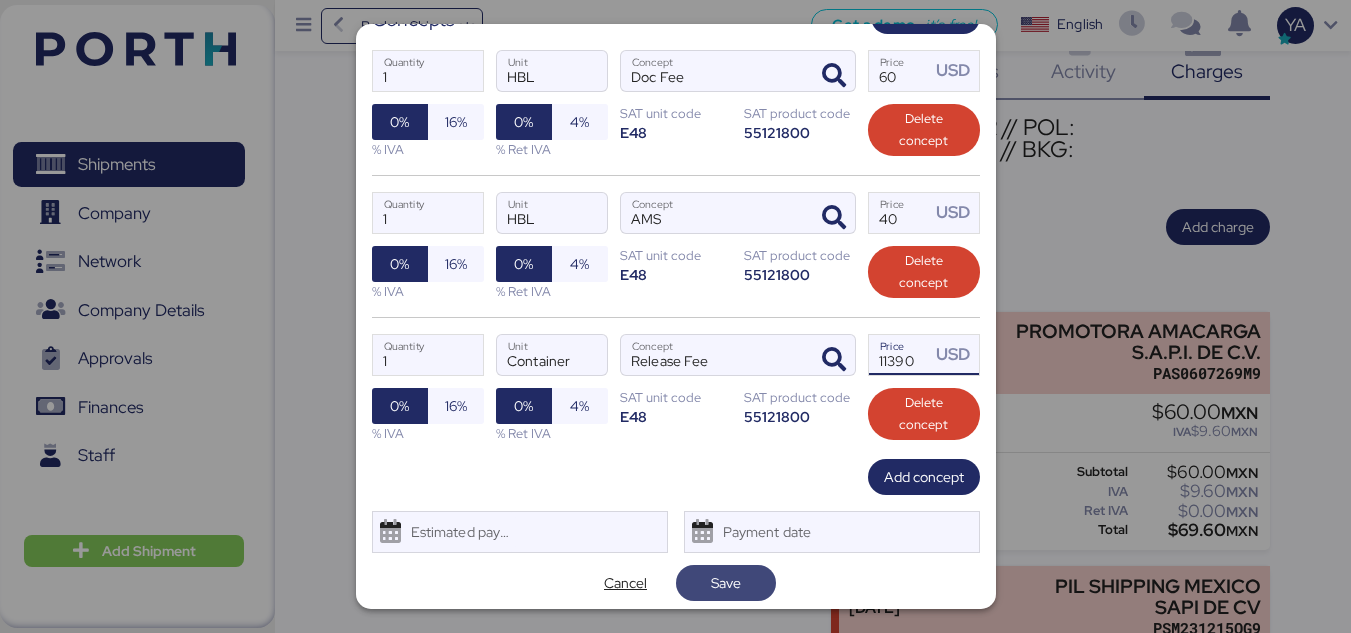 click on "Save" at bounding box center (726, 583) 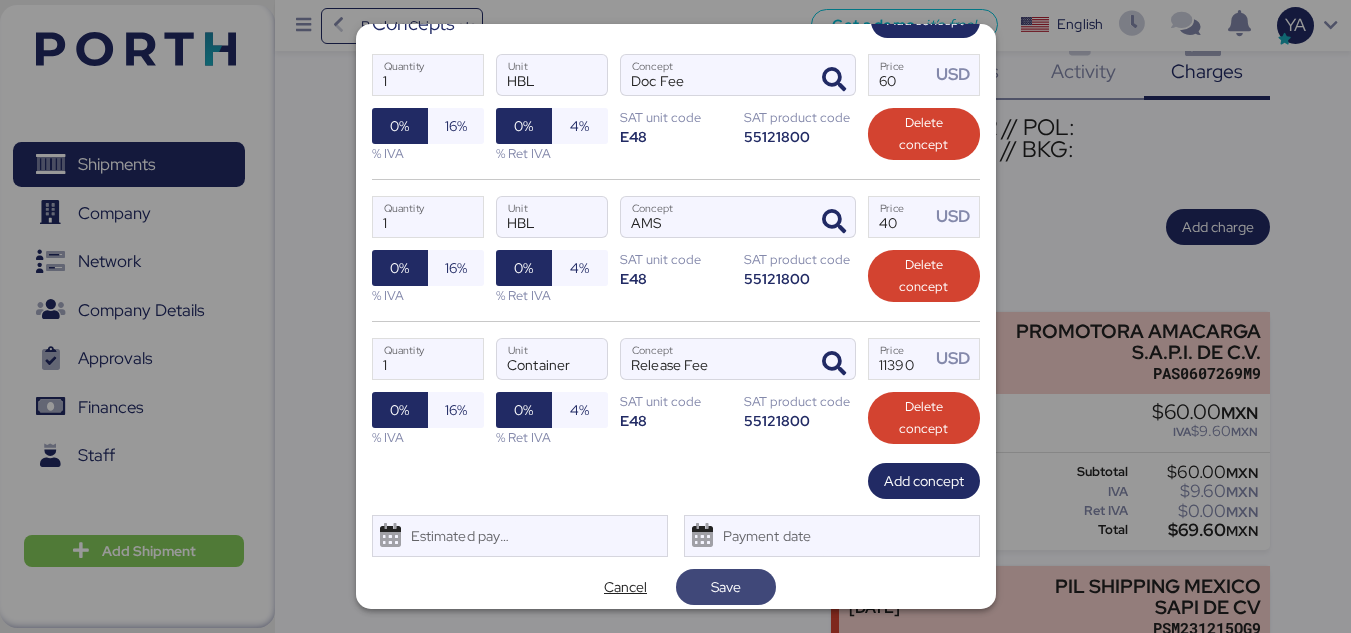 scroll, scrollTop: 398, scrollLeft: 0, axis: vertical 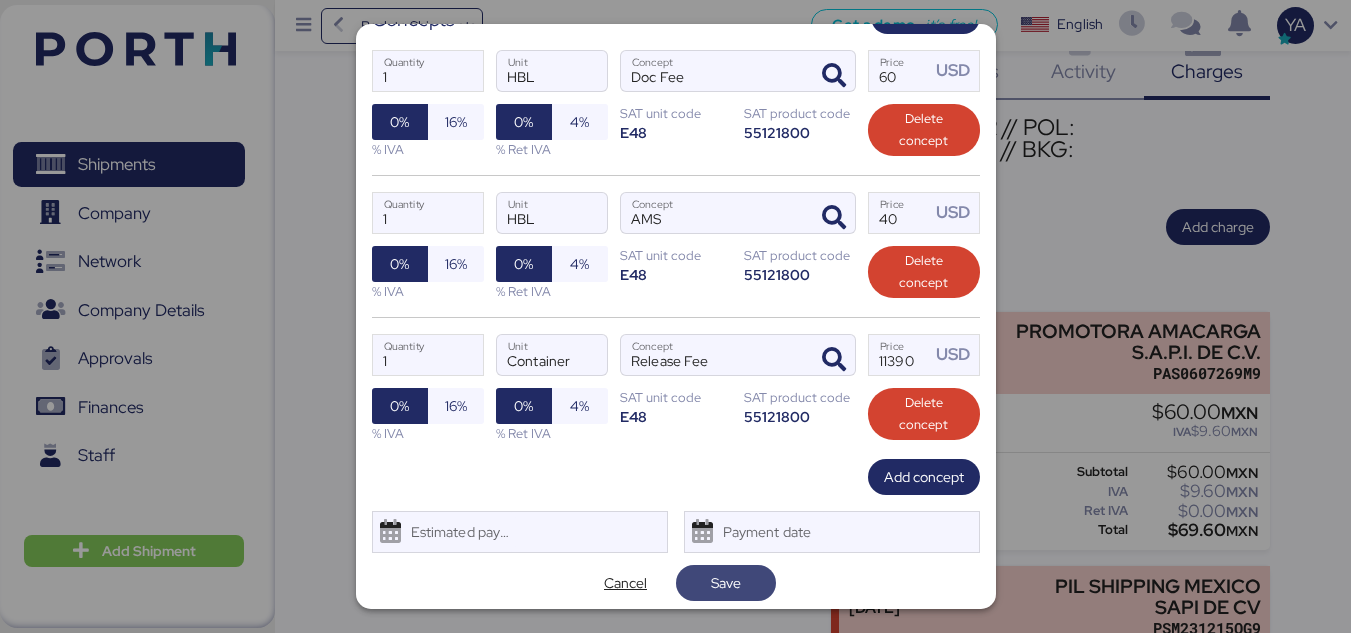 click on "Save" at bounding box center [726, 583] 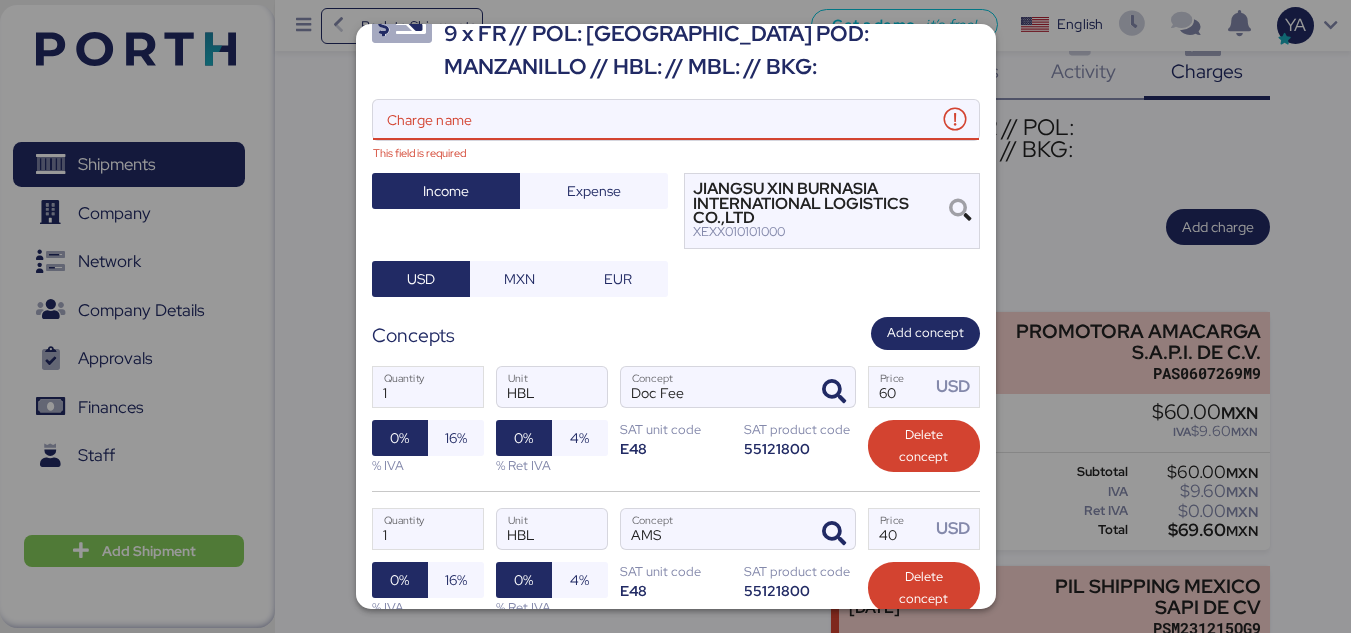 scroll, scrollTop: 0, scrollLeft: 0, axis: both 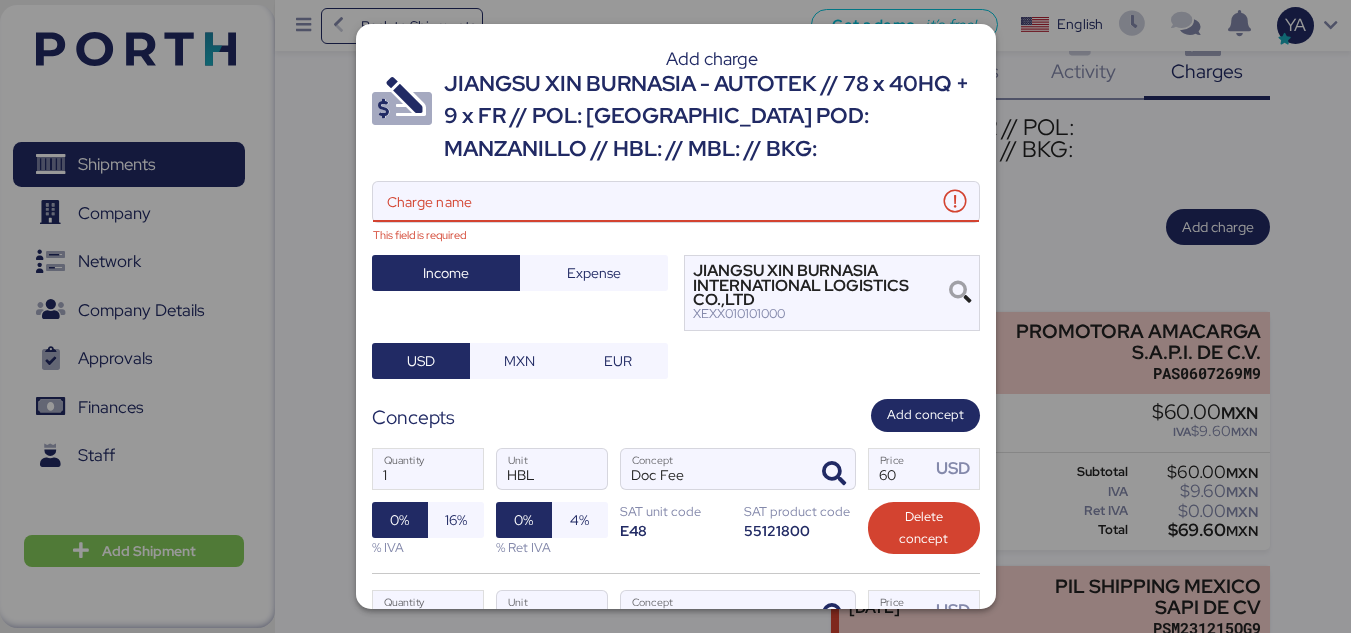 click on "JIANGSU XIN BURNASIA - AUTOTEK // 78 x 40HQ + 9 x FR // POL: [GEOGRAPHIC_DATA] POD: MANZANILLO // HBL: // MBL: // BKG:" at bounding box center (712, 116) 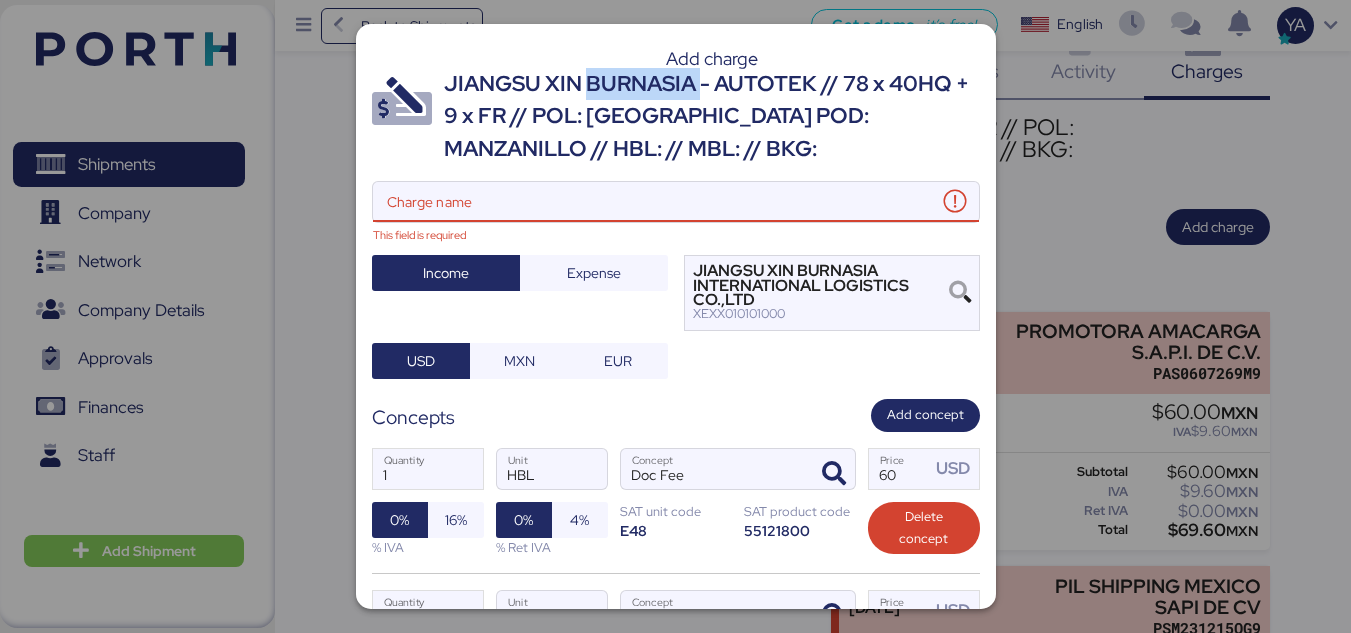 click on "JIANGSU XIN BURNASIA - AUTOTEK // 78 x 40HQ + 9 x FR // POL: [GEOGRAPHIC_DATA] POD: MANZANILLO // HBL: // MBL: // BKG:" at bounding box center [712, 116] 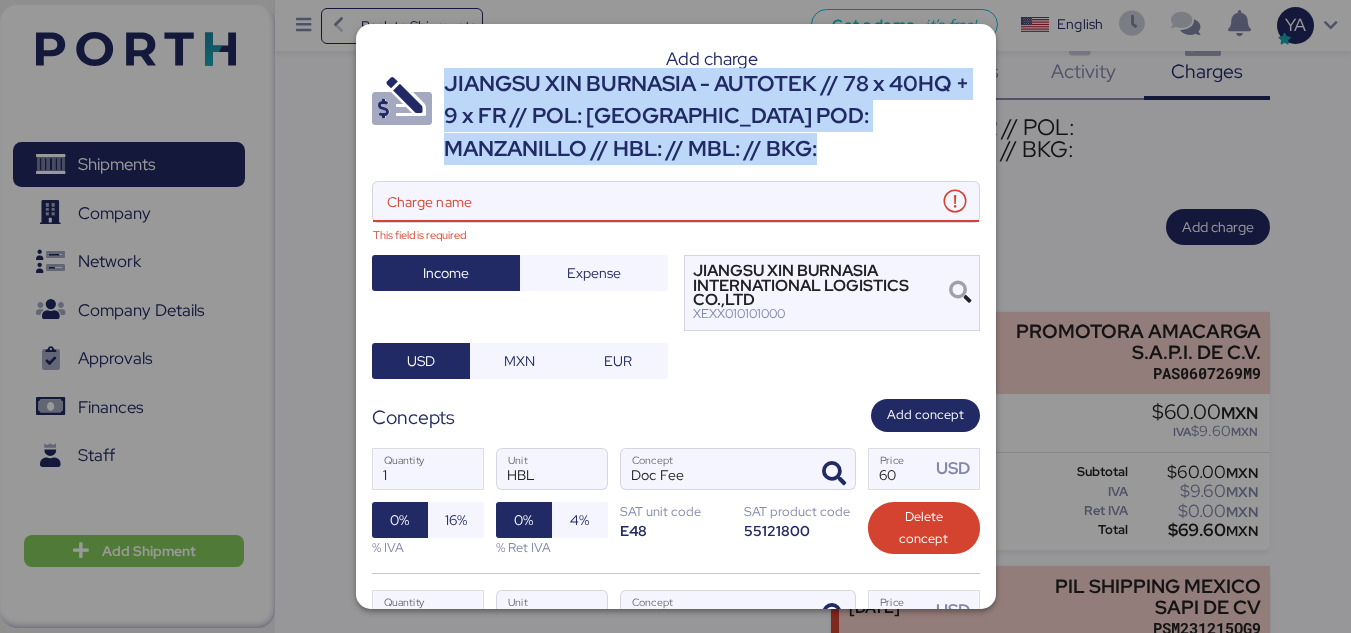 click on "JIANGSU XIN BURNASIA - AUTOTEK // 78 x 40HQ + 9 x FR // POL: [GEOGRAPHIC_DATA] POD: MANZANILLO // HBL: // MBL: // BKG:" at bounding box center [712, 116] 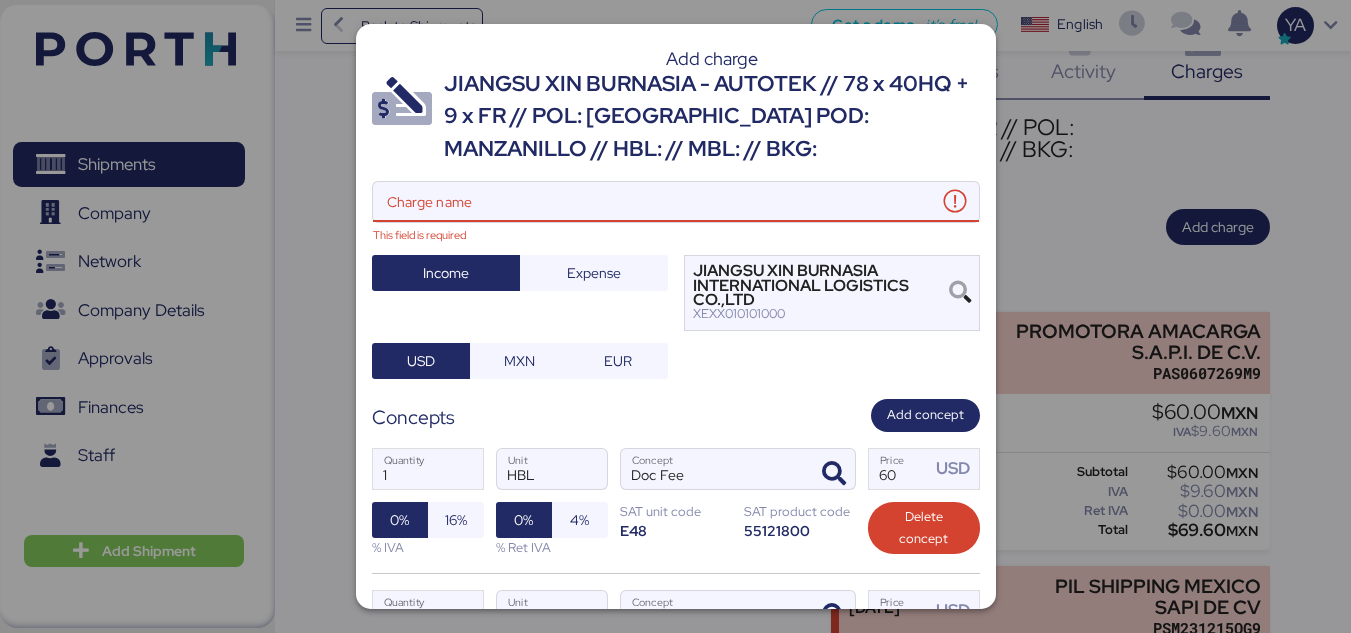 click on "Charge name   This field is required" at bounding box center [655, 202] 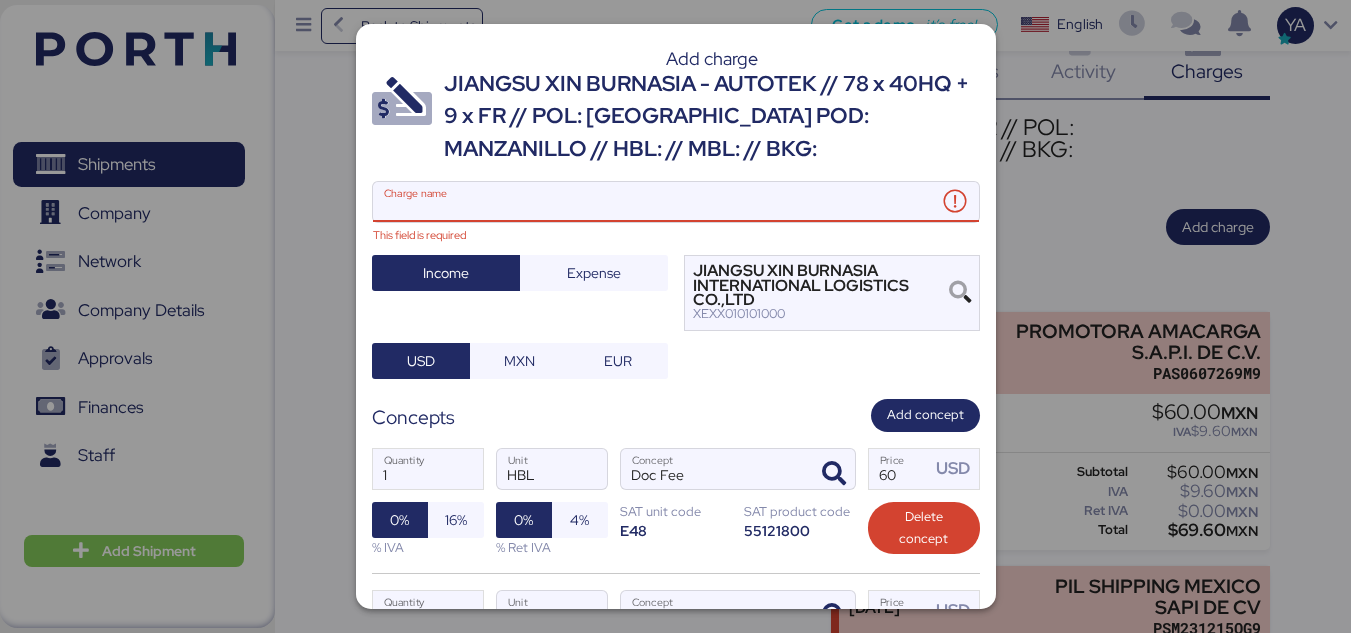 paste on "JIANGSU XIN BURNASIA - AUTOTEK // 78 x 40HQ + 9 x FR // POL: [GEOGRAPHIC_DATA] POD: MANZANILLO // HBL: // MBL: // BKG:" 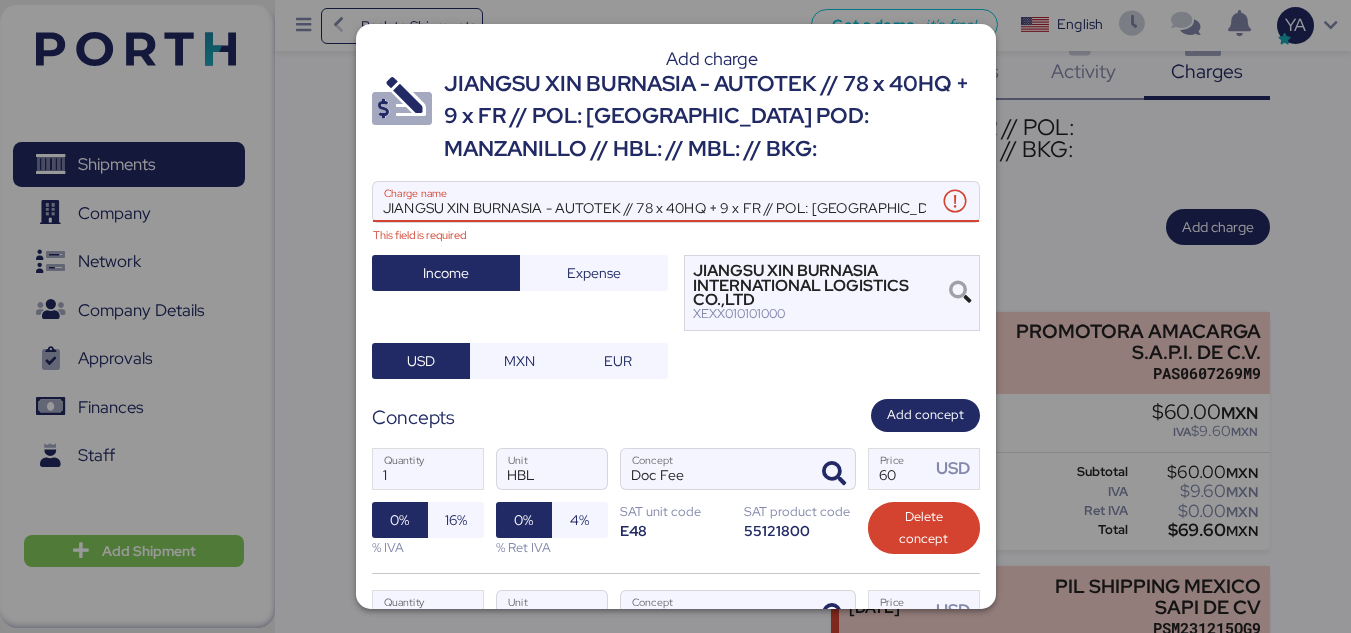 scroll, scrollTop: 0, scrollLeft: 214, axis: horizontal 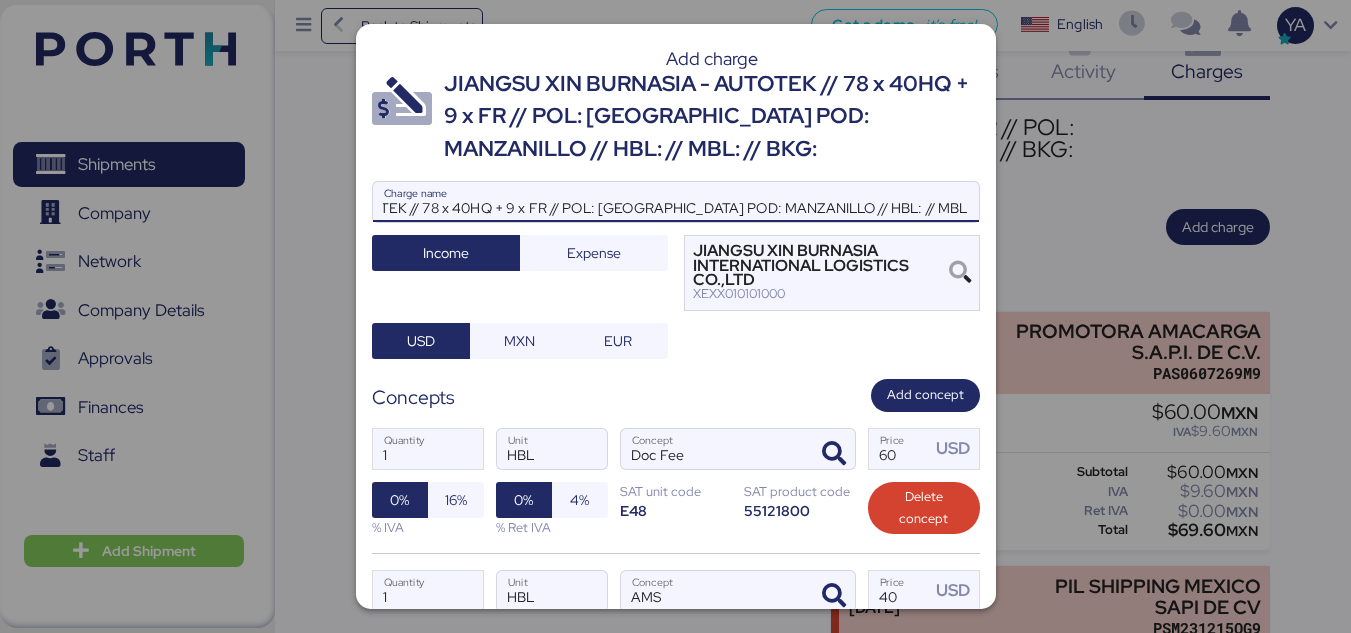 drag, startPoint x: 818, startPoint y: 210, endPoint x: 1117, endPoint y: 279, distance: 306.85828 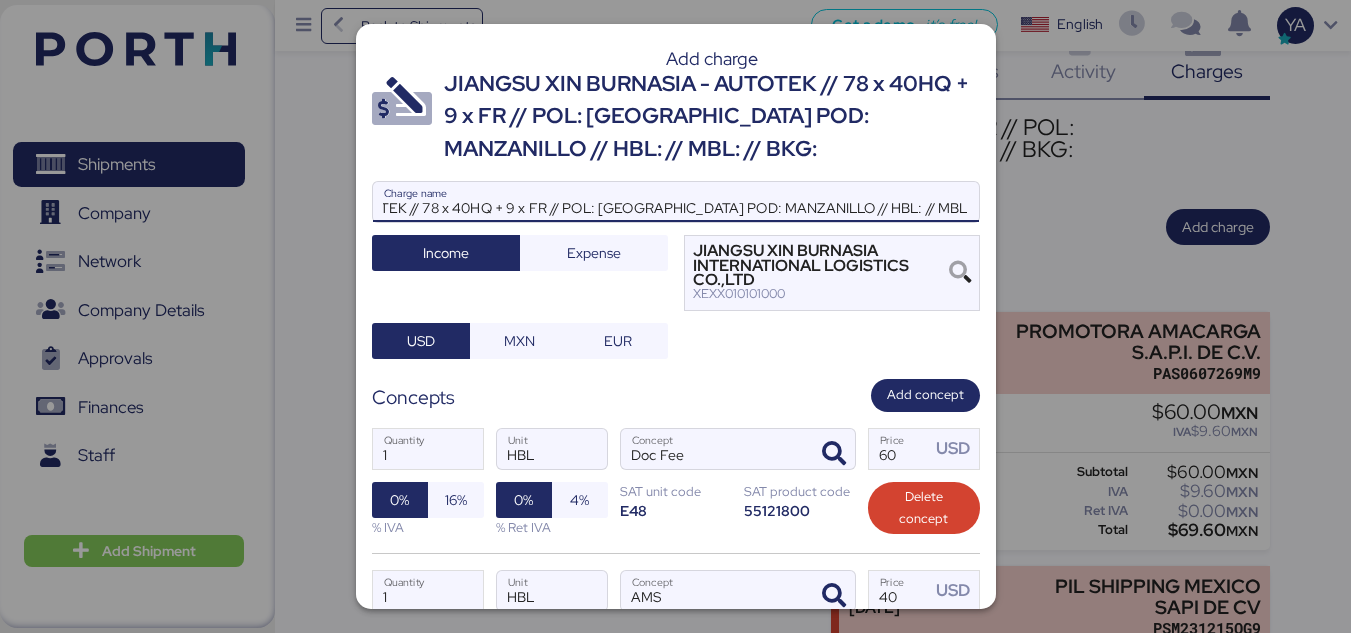 click on "Add charge JIANGSU XIN BURNASIA - AUTOTEK // 78 x 40HQ + 9 x FR // POL: [GEOGRAPHIC_DATA] POD: MANZANILLO // HBL: // MBL: // BKG: JIANGSU XIN BURNASIA - AUTOTEK // 78 x 40HQ + 9 x FR // POL: [GEOGRAPHIC_DATA] POD: [GEOGRAPHIC_DATA] // HBL: // MBL: // BKG: Charge name Income Expense JIANGSU XIN BURNASIA INTERNATIONAL LOGISTICS CO.,LTD XEXX010101000   USD MXN EUR Concepts Add concept 1 Quantity HBL Unit Doc Fee Concept   60 Price USD 0% 16% % IVA 0% 4% % Ret IVA SAT unit code E48 SAT product code 55121800 Delete concept 1 Quantity HBL Unit AMS Concept   40 Price USD 0% 16% % IVA 0% 4% % Ret IVA SAT unit code E48 SAT product code 55121800 Delete concept 1 Quantity Container Unit Release Fee Concept   11390 Price USD 0% 16% % IVA 0% 4% % Ret IVA SAT unit code E48 SAT product code 55121800 Delete concept Add concept   Estimated payment date   Payment date Cancel Save" at bounding box center [675, 316] 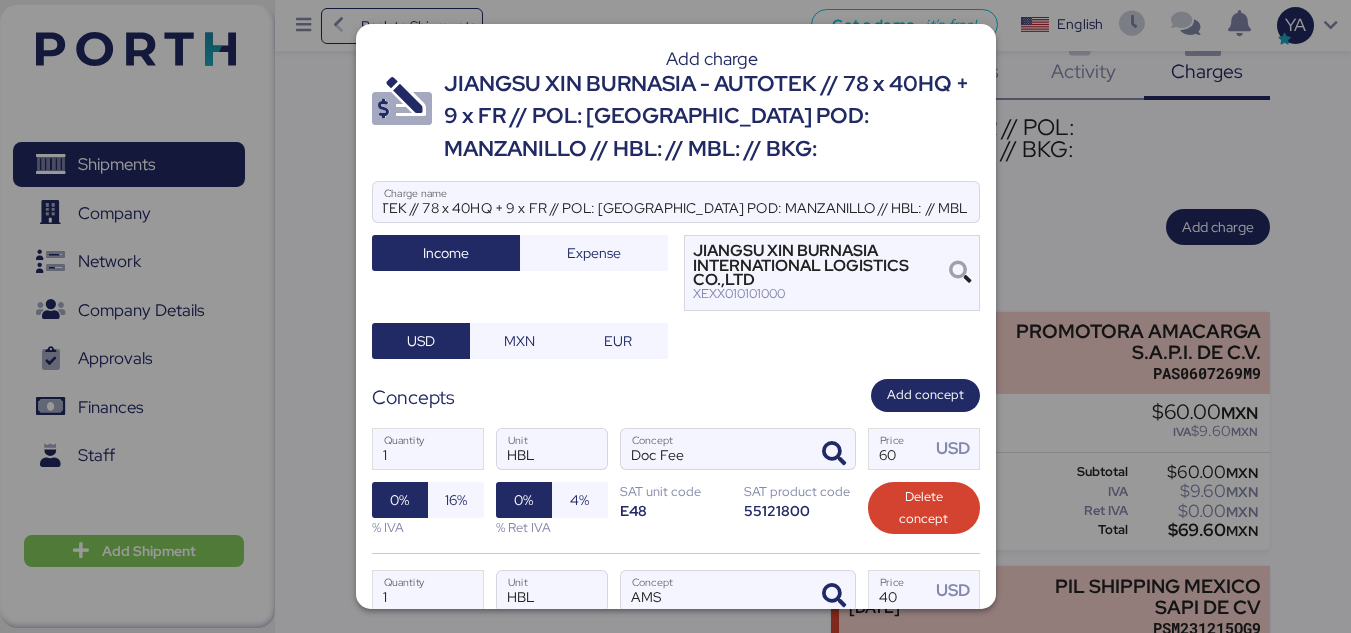 scroll, scrollTop: 0, scrollLeft: 0, axis: both 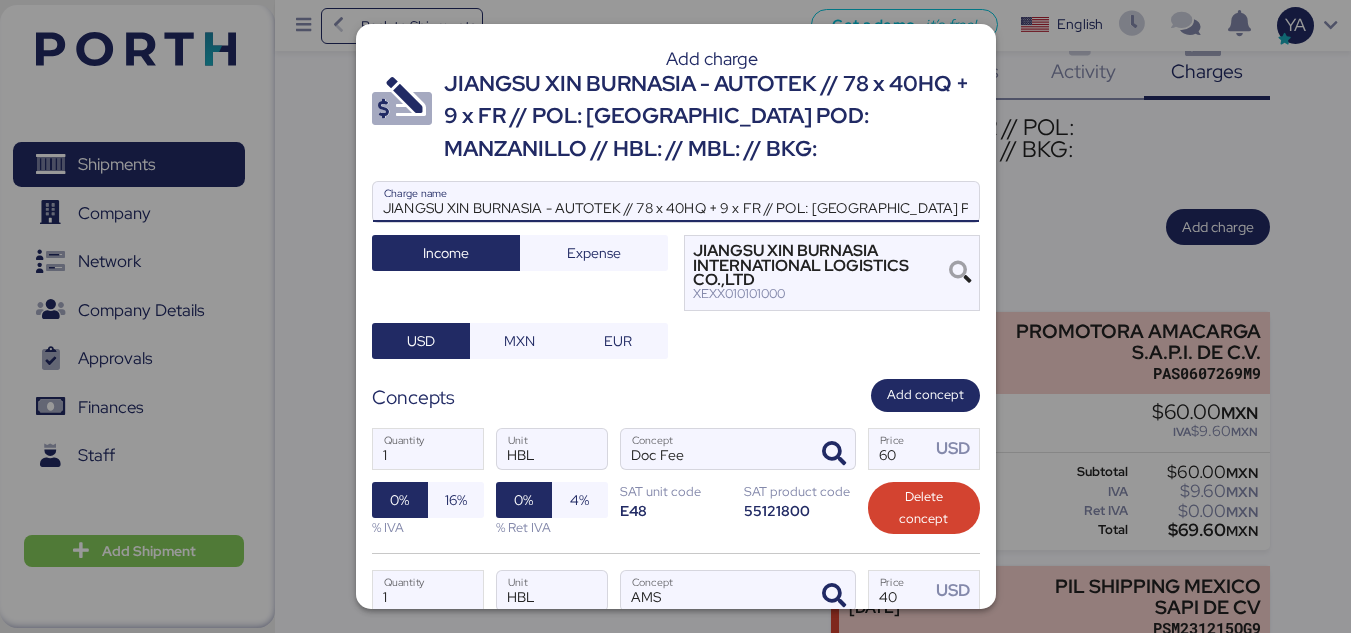 click on "JIANGSU XIN BURNASIA - AUTOTEK // 78 x 40HQ + 9 x FR // POL: [GEOGRAPHIC_DATA] POD: MANZANILLO // HBL: // MBL: // BKG:" at bounding box center (676, 202) 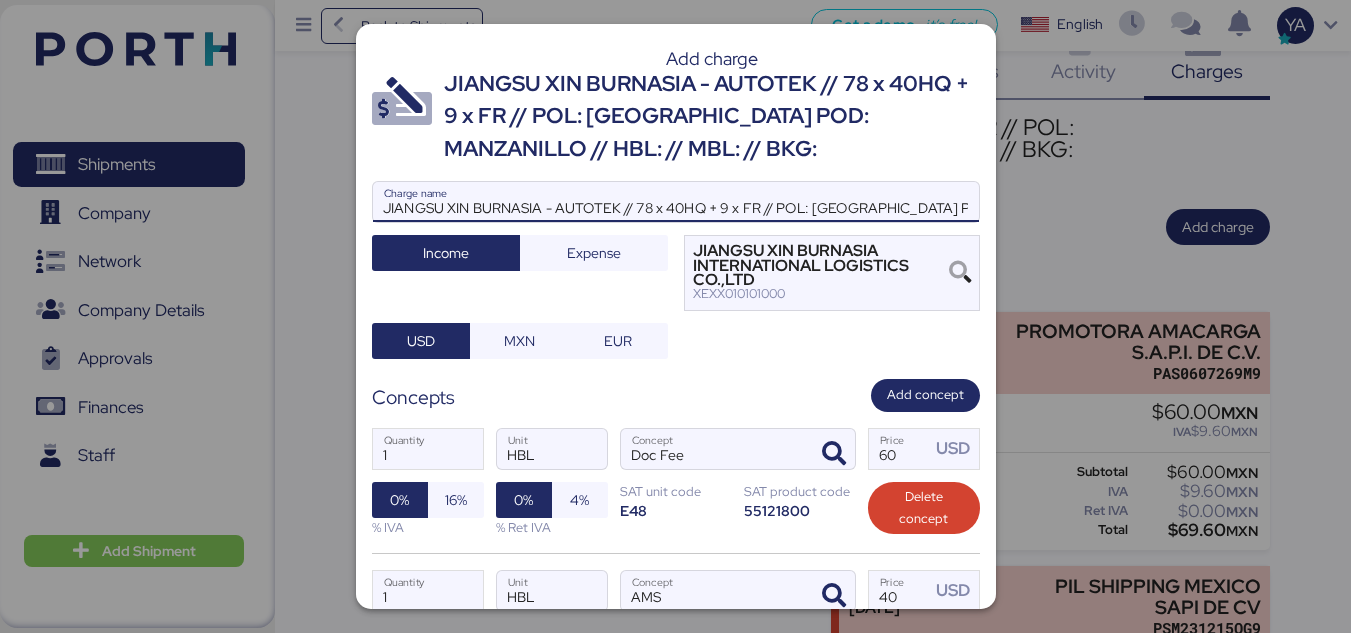 paste on "BYKS25060571SE // MBL: SHSI50189900 // BKG: SHSI50189900" 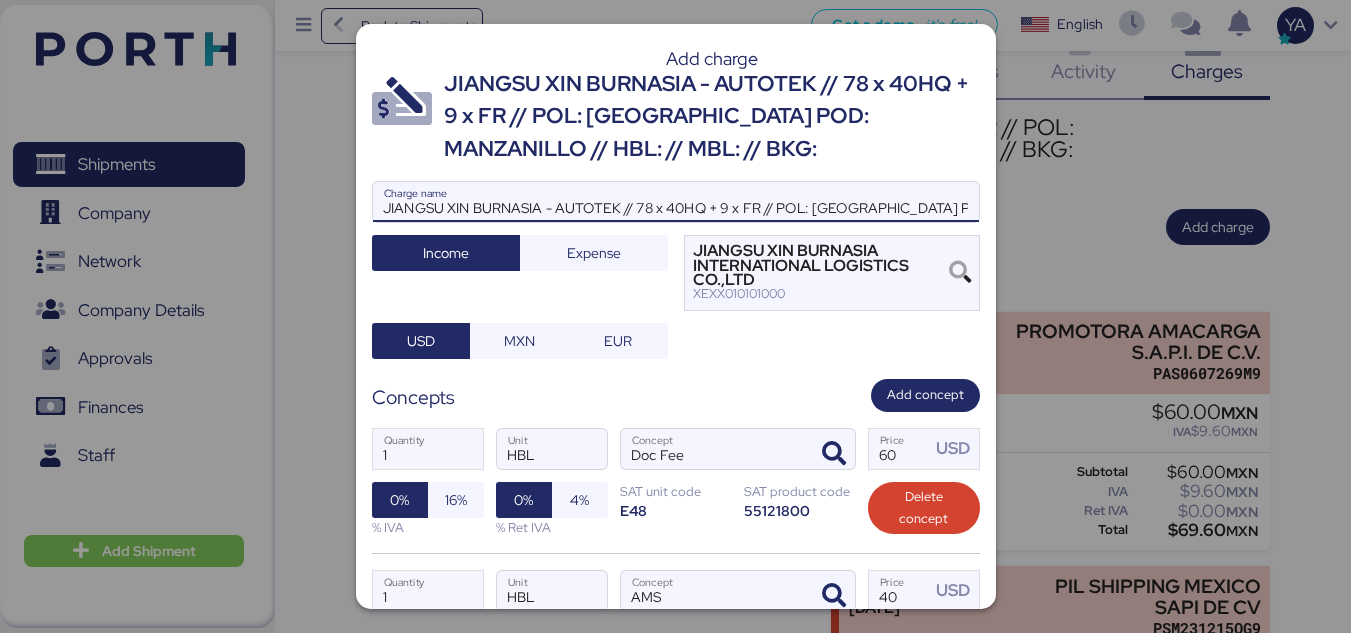 scroll, scrollTop: 0, scrollLeft: 534, axis: horizontal 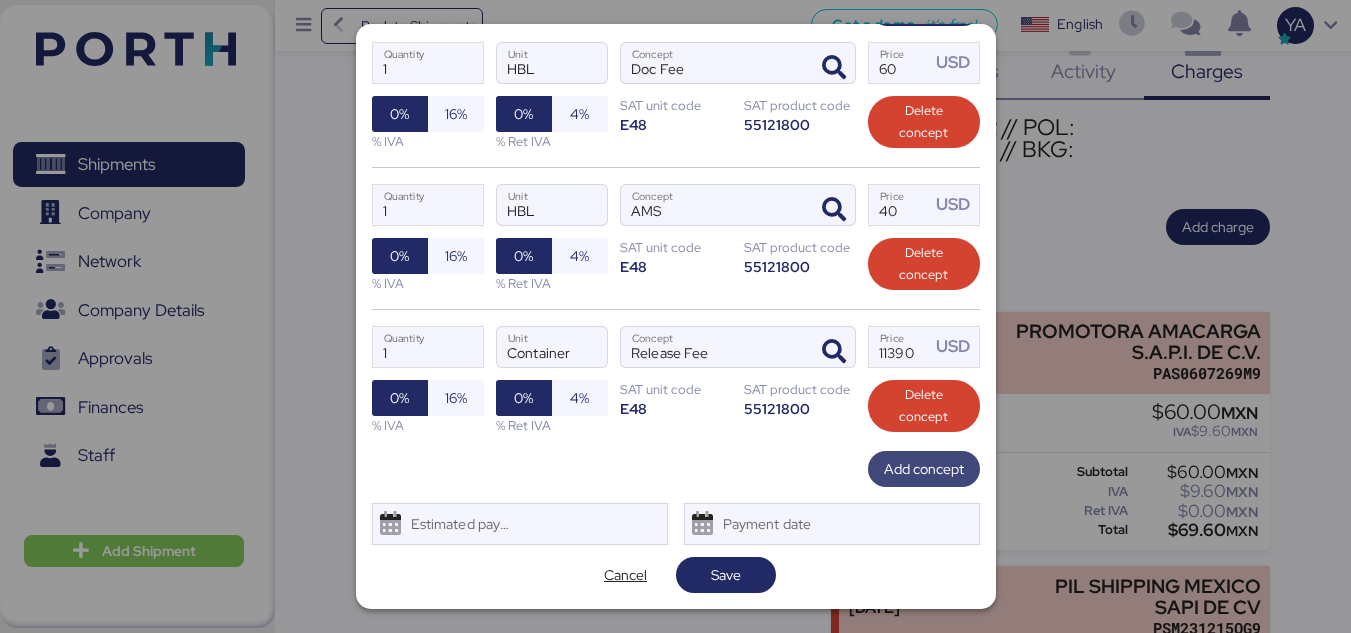type on "JIANGSU XIN BURNASIA - AUTOTEK // 78 x 40HQ + 9 x FR // POL: [GEOGRAPHIC_DATA] POD: MANZANILLO // HBL: BYKS25060571SE // MBL: SHSI50189900 // BKG: SHSI50189900" 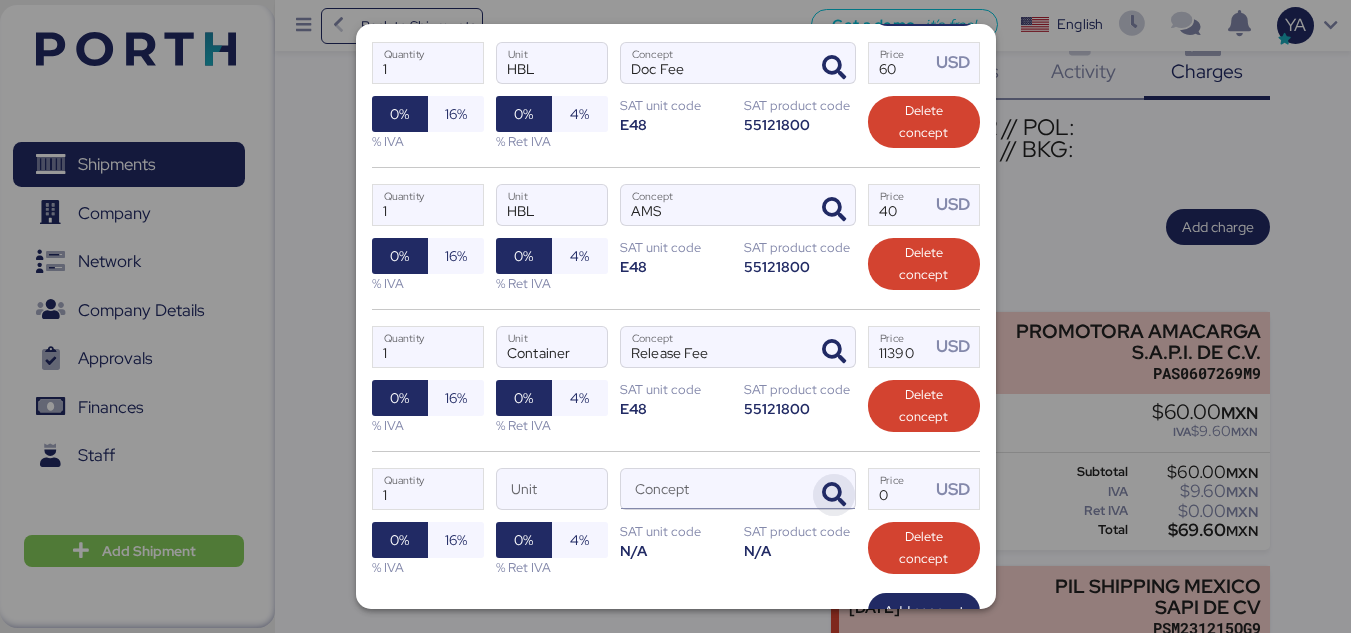 click at bounding box center (834, 495) 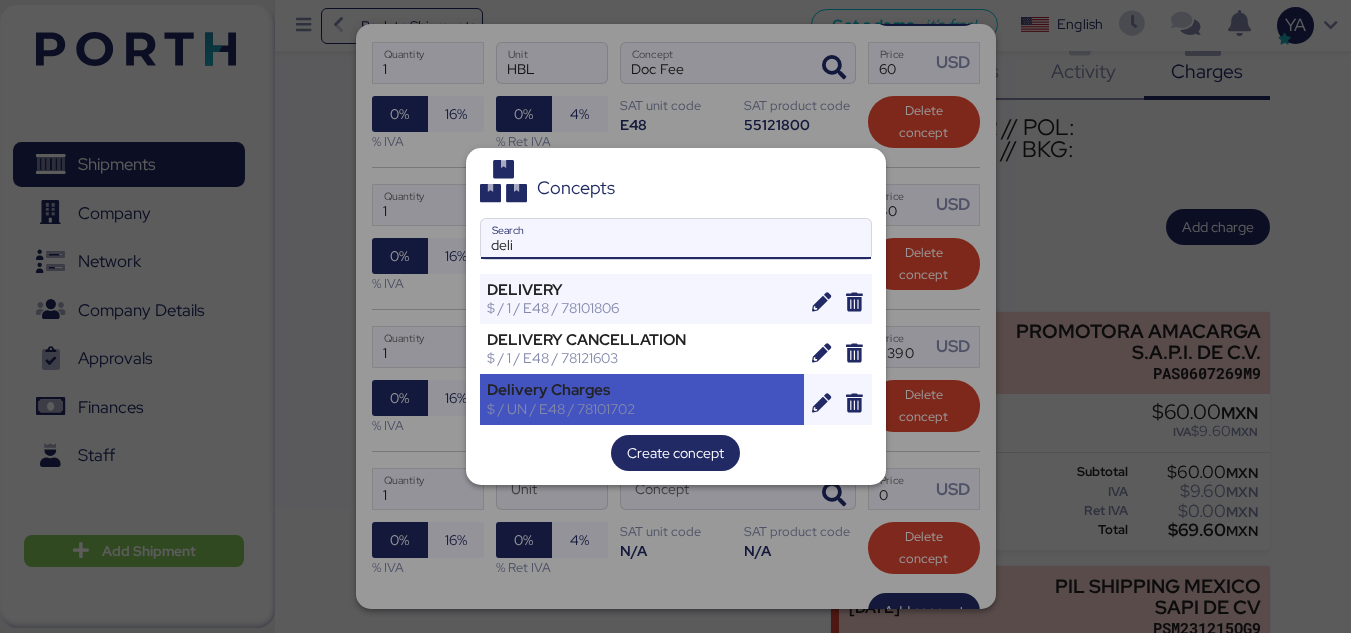 type on "deli" 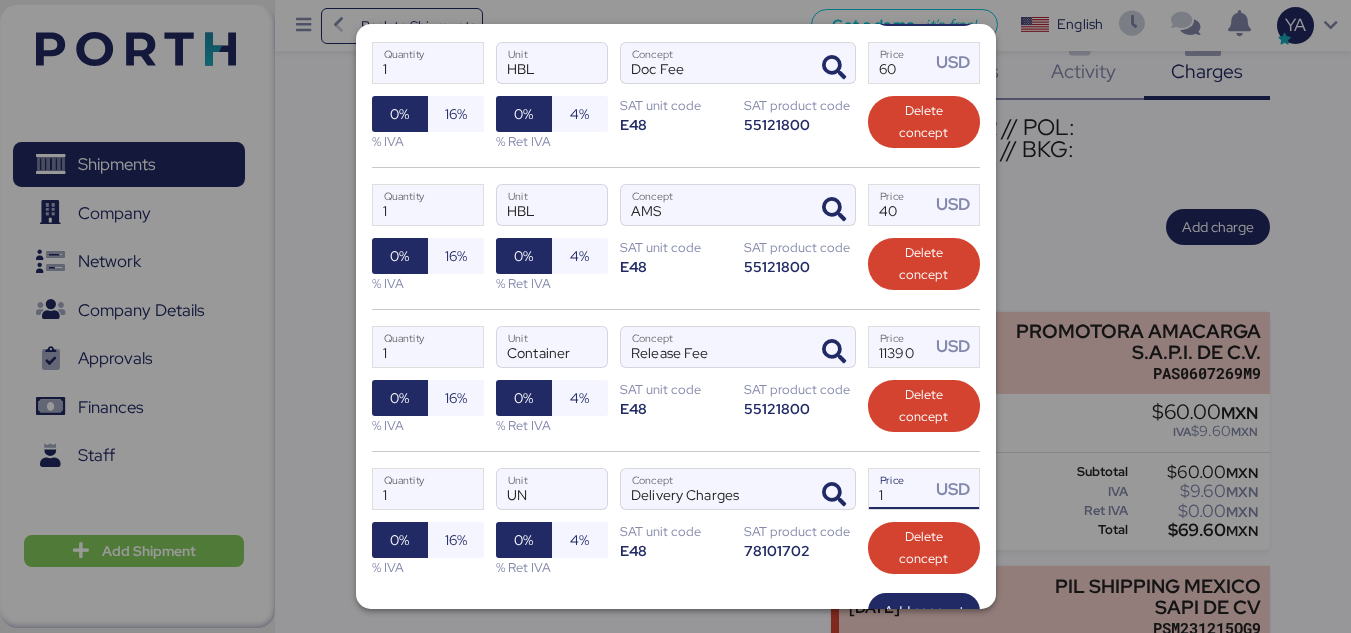 click on "1" at bounding box center (900, 489) 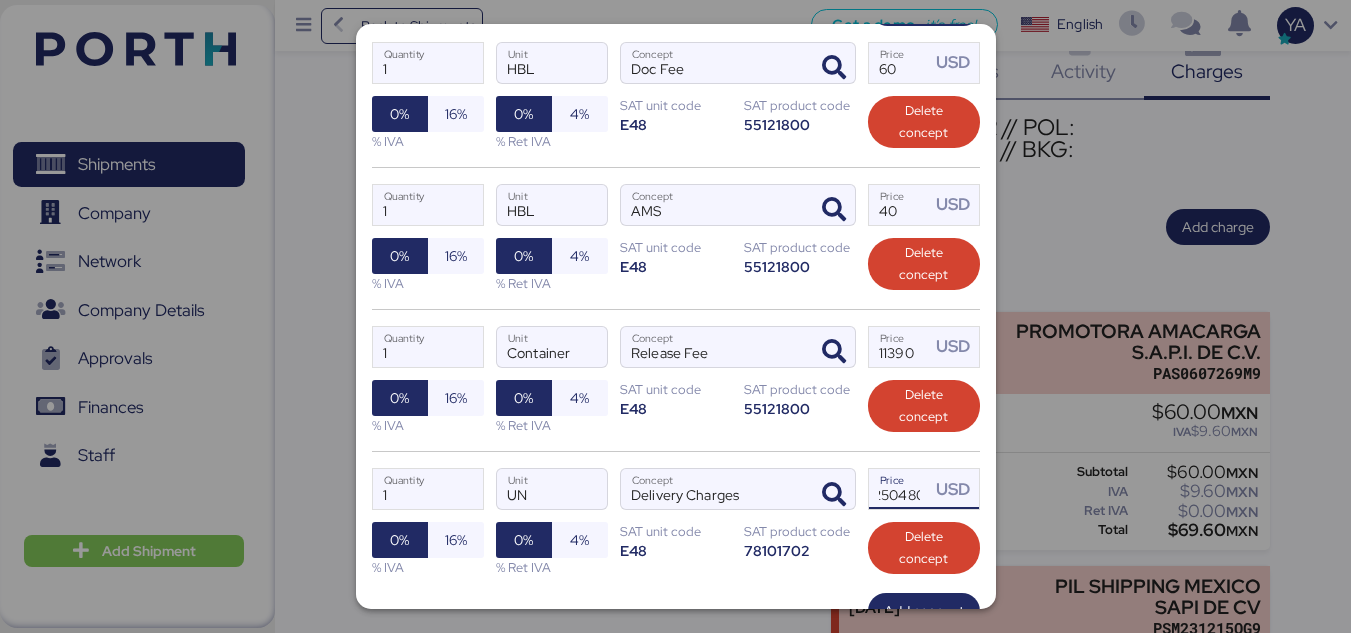 scroll, scrollTop: 0, scrollLeft: 15, axis: horizontal 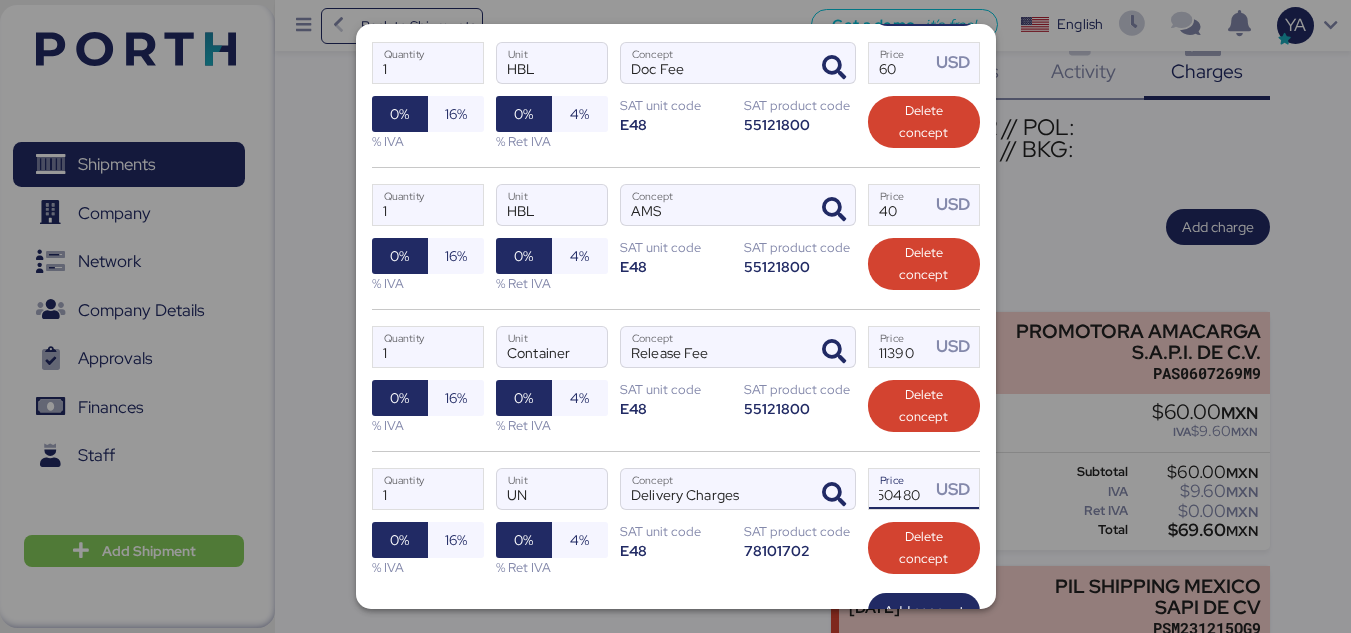 type on "250480" 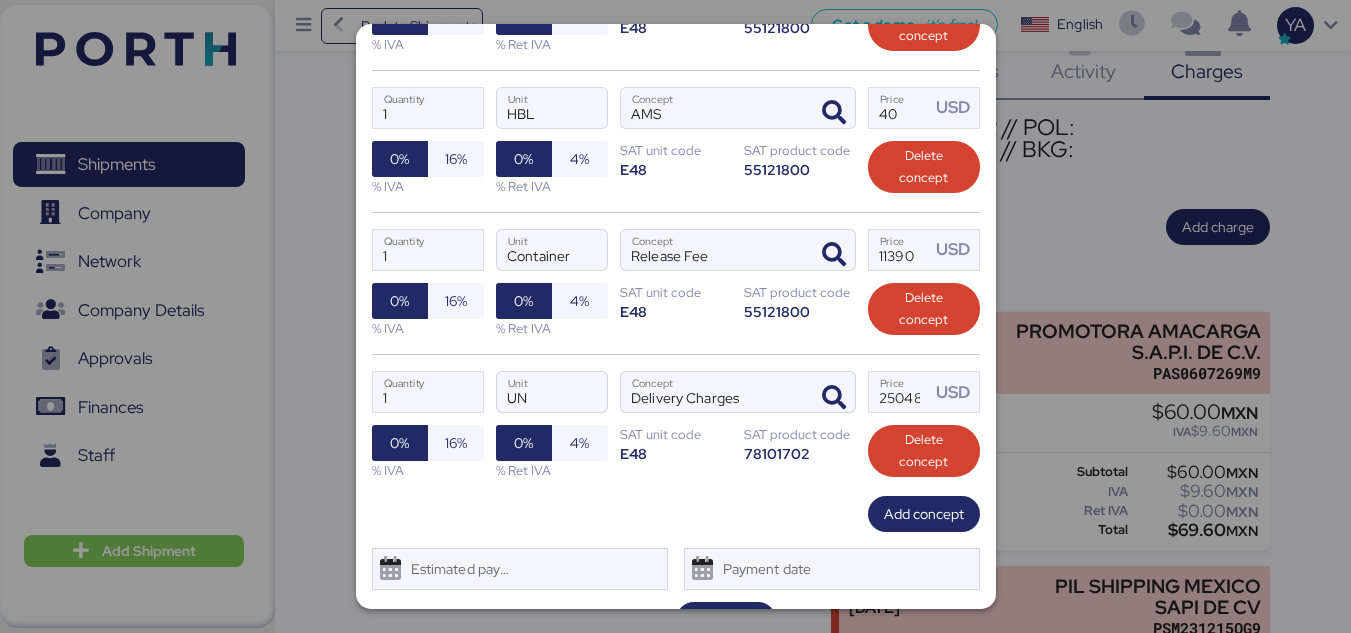 scroll, scrollTop: 528, scrollLeft: 0, axis: vertical 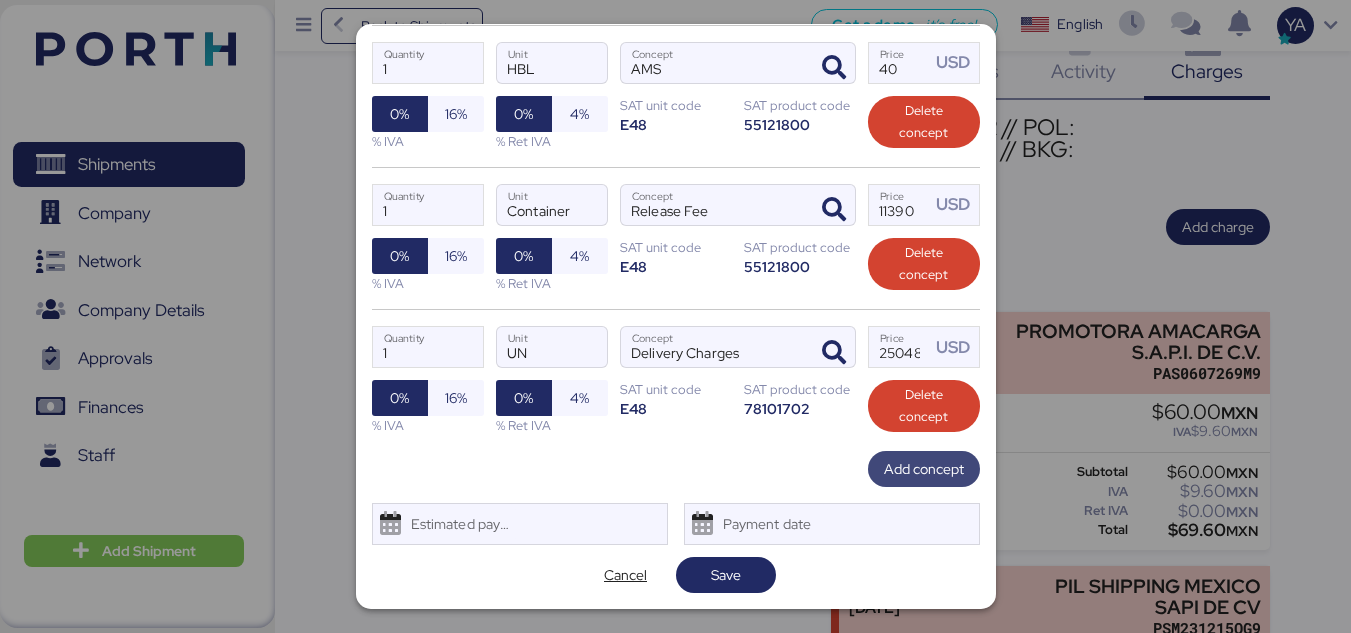 click on "Add concept" at bounding box center [924, 469] 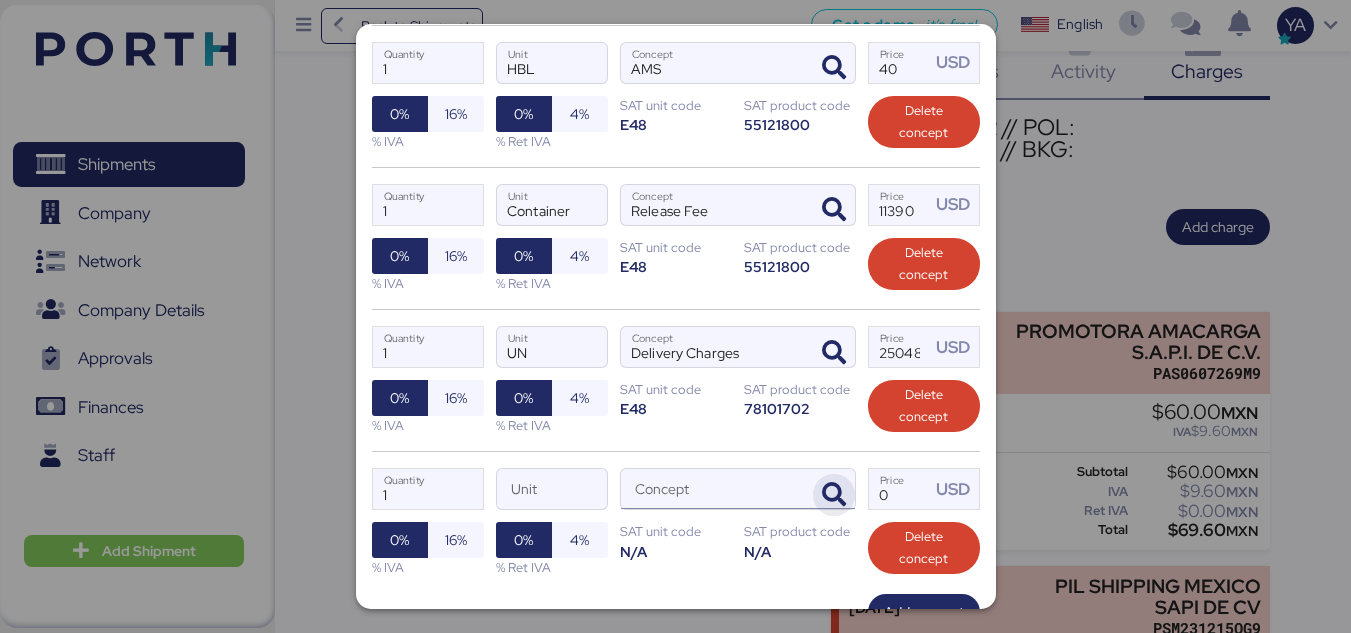 click at bounding box center (834, 495) 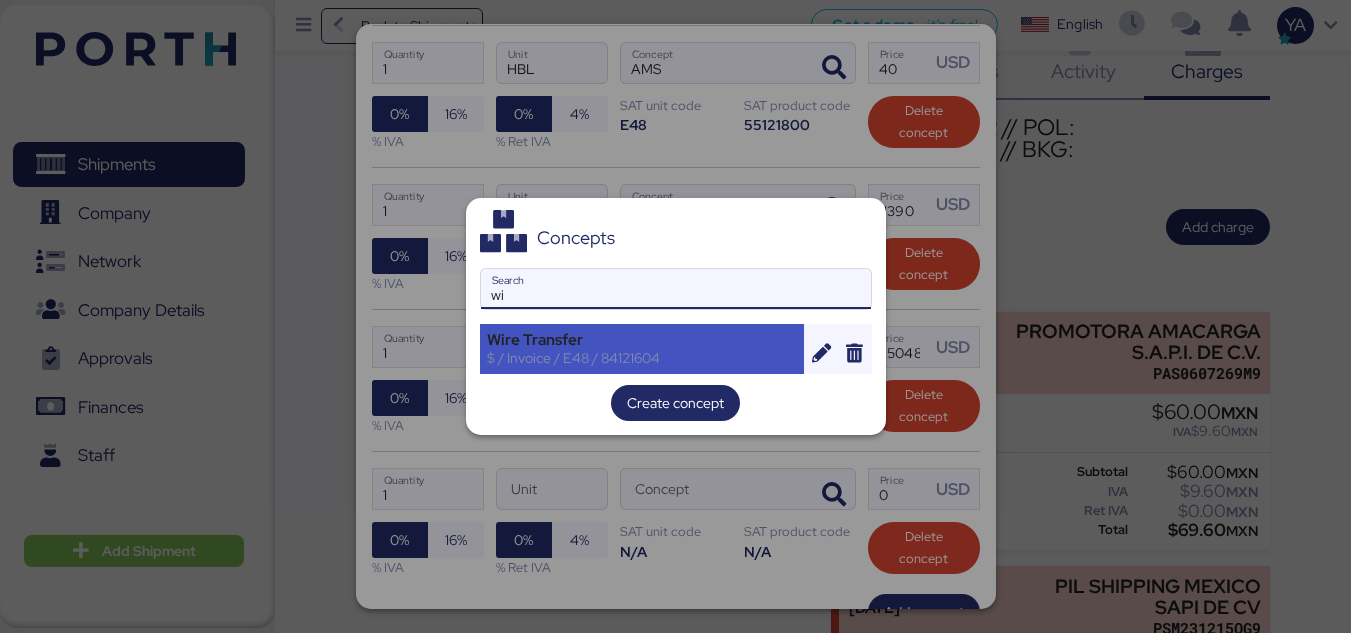 type on "wi" 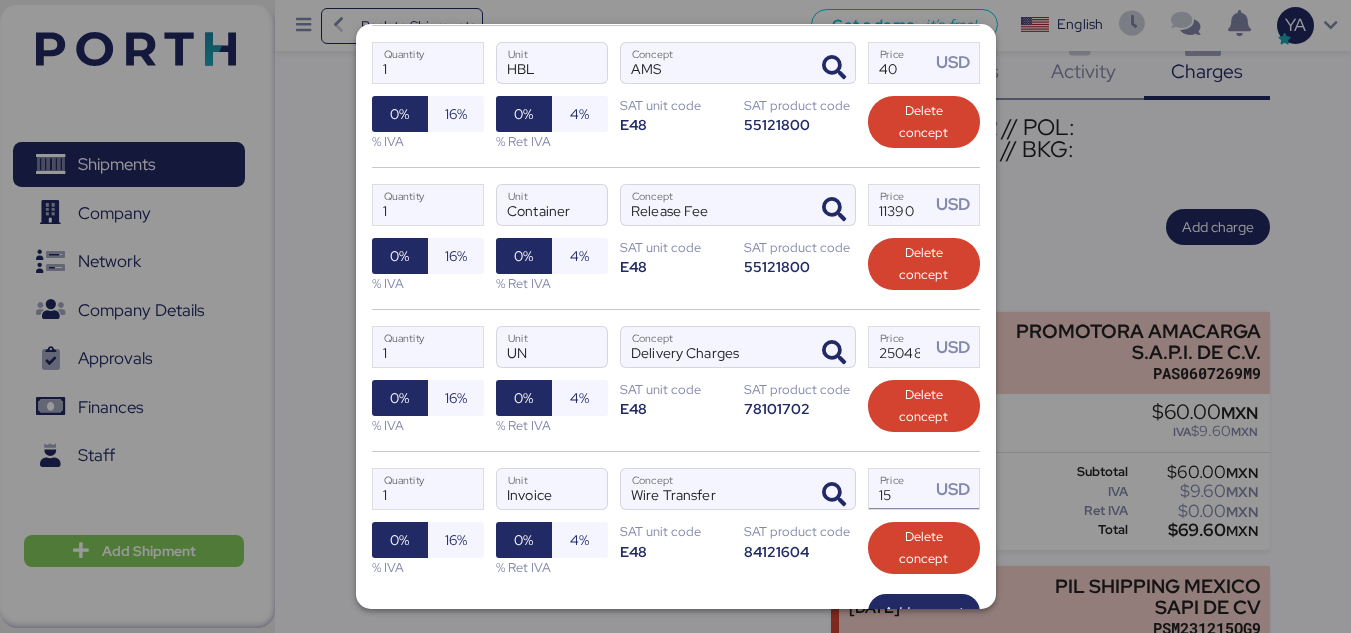 click on "15" at bounding box center [900, 489] 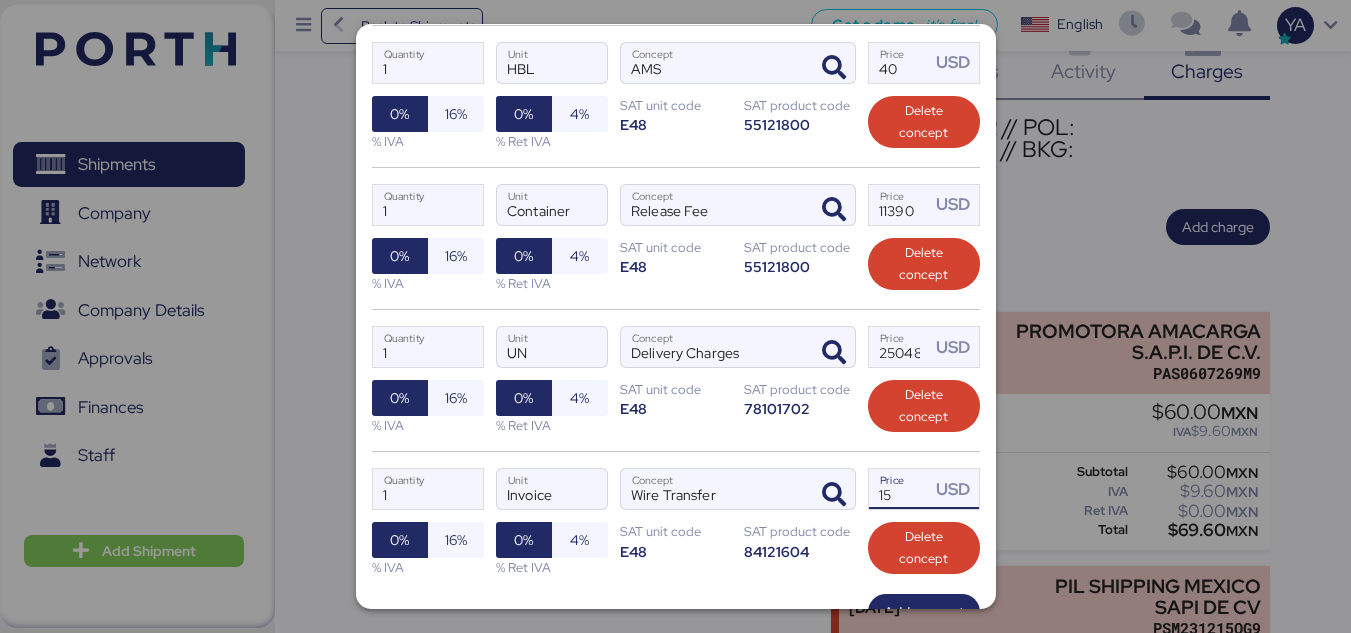 type on "1" 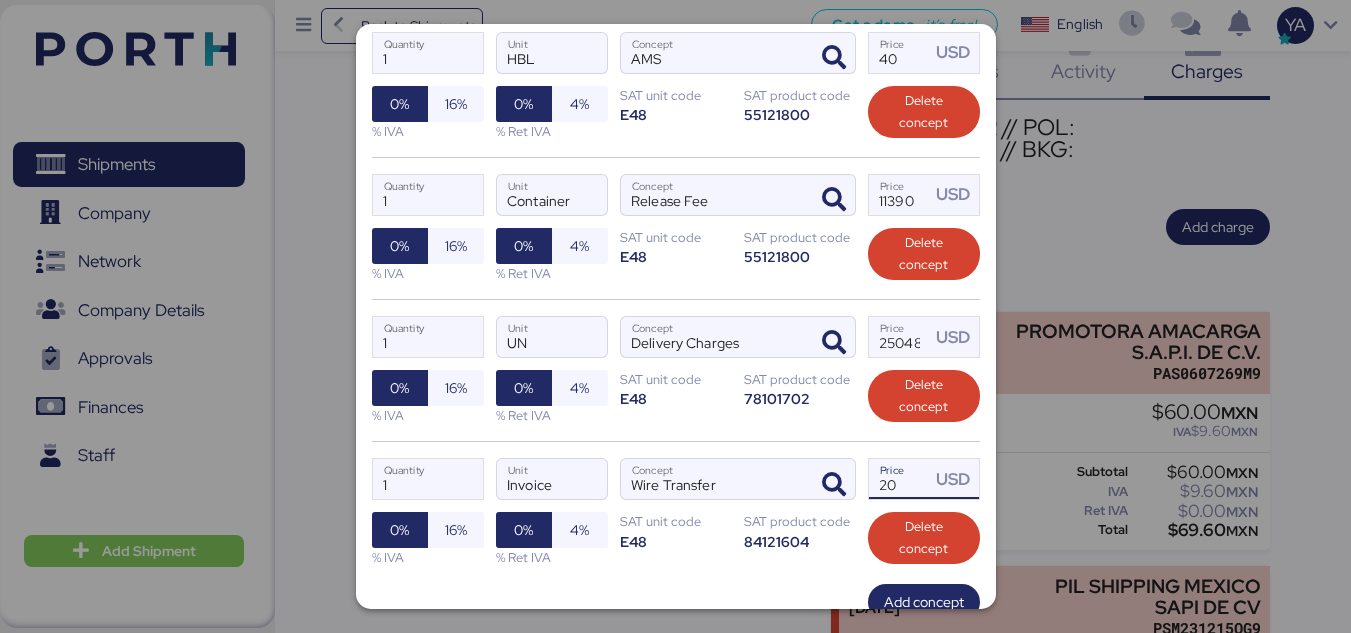 type on "20" 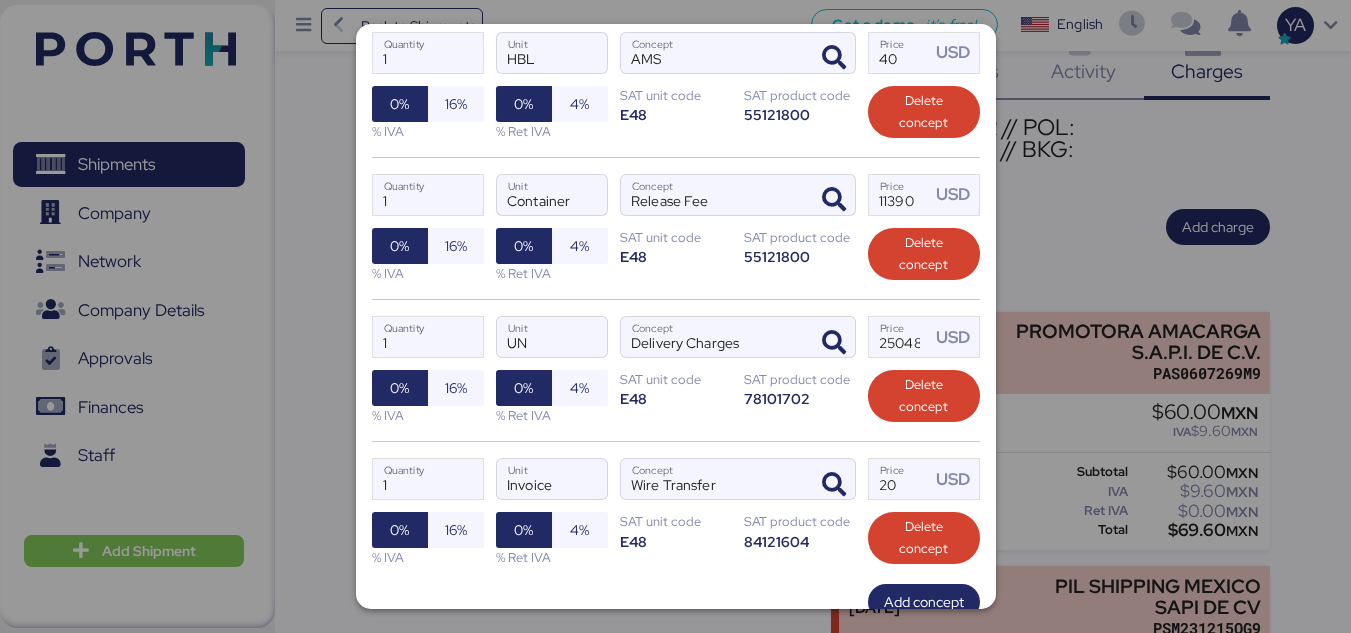 scroll, scrollTop: 671, scrollLeft: 0, axis: vertical 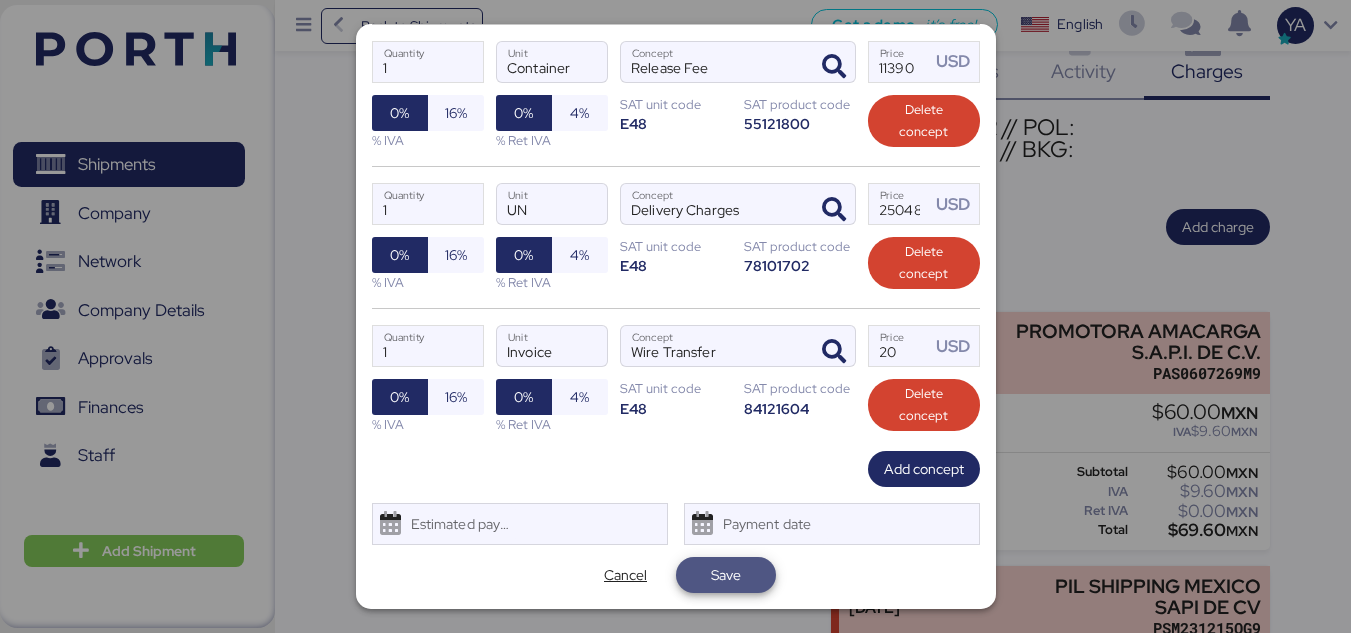 click on "Save" at bounding box center (726, 575) 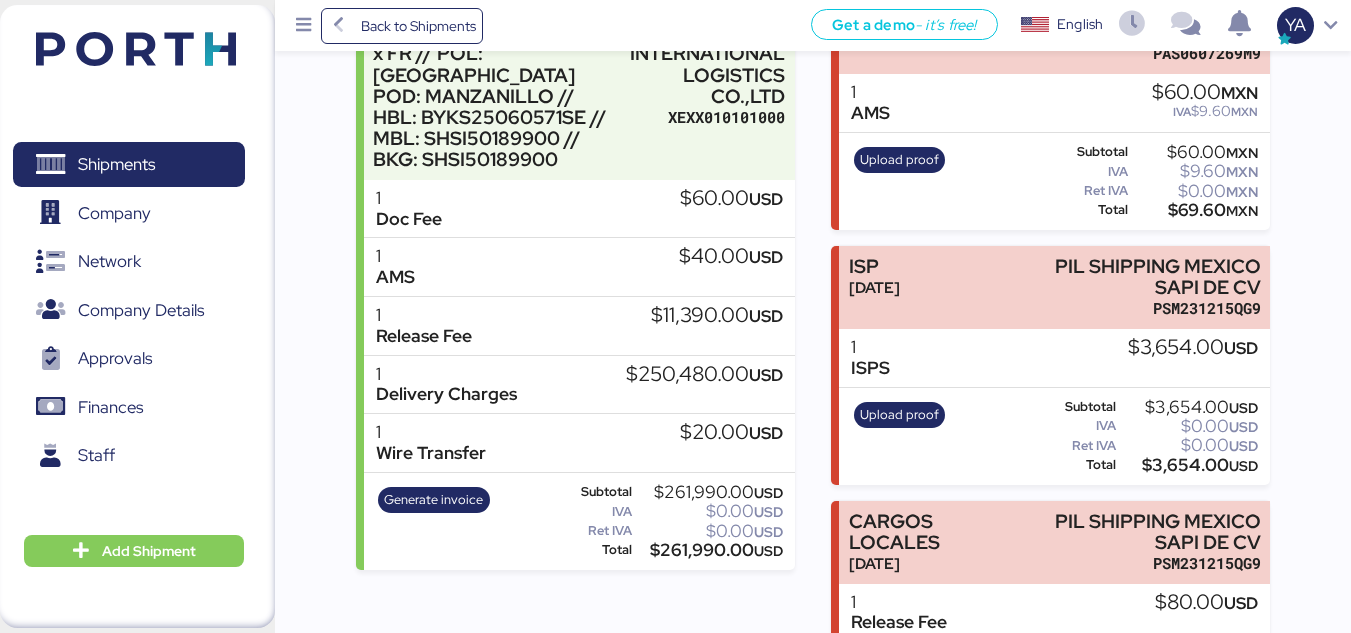 scroll, scrollTop: 385, scrollLeft: 0, axis: vertical 